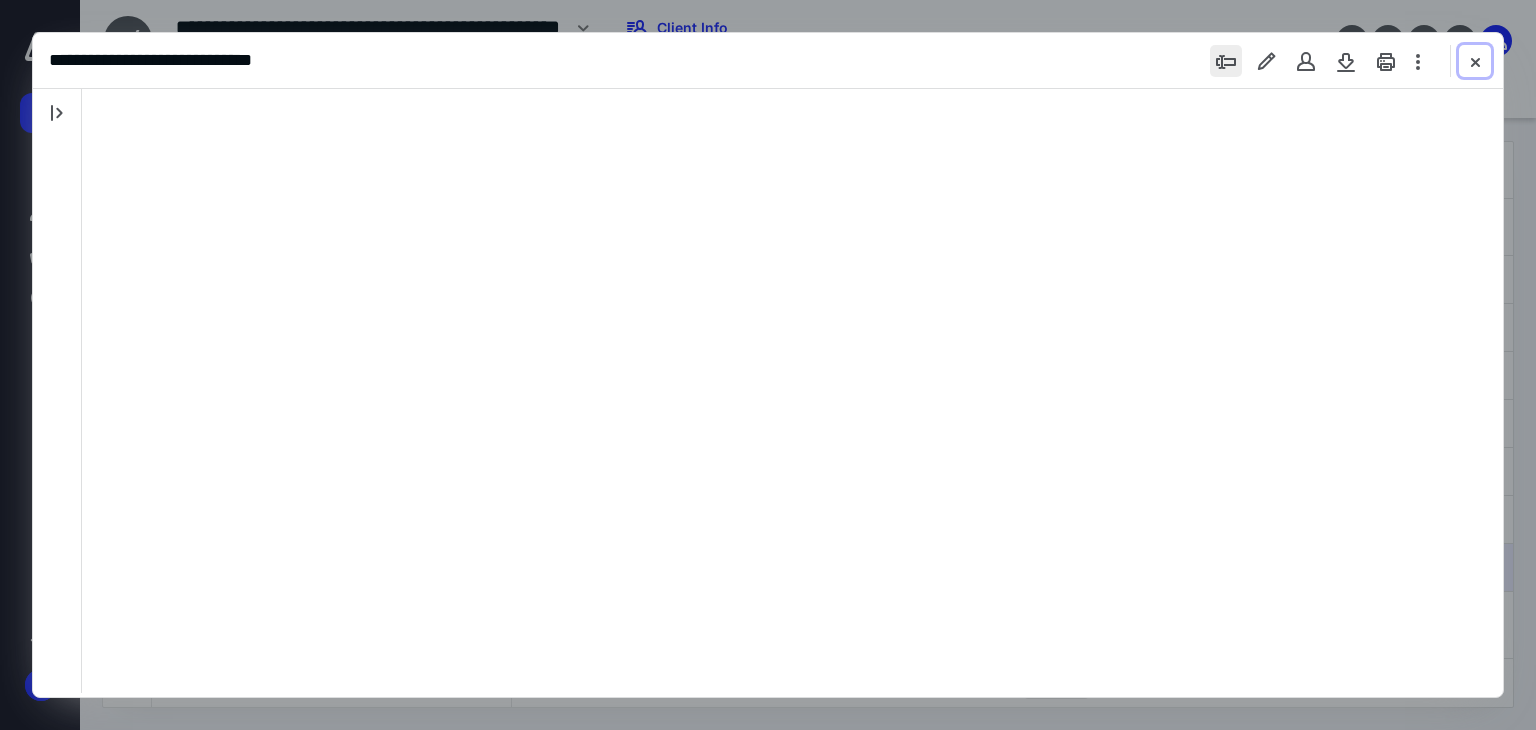 scroll, scrollTop: 0, scrollLeft: 0, axis: both 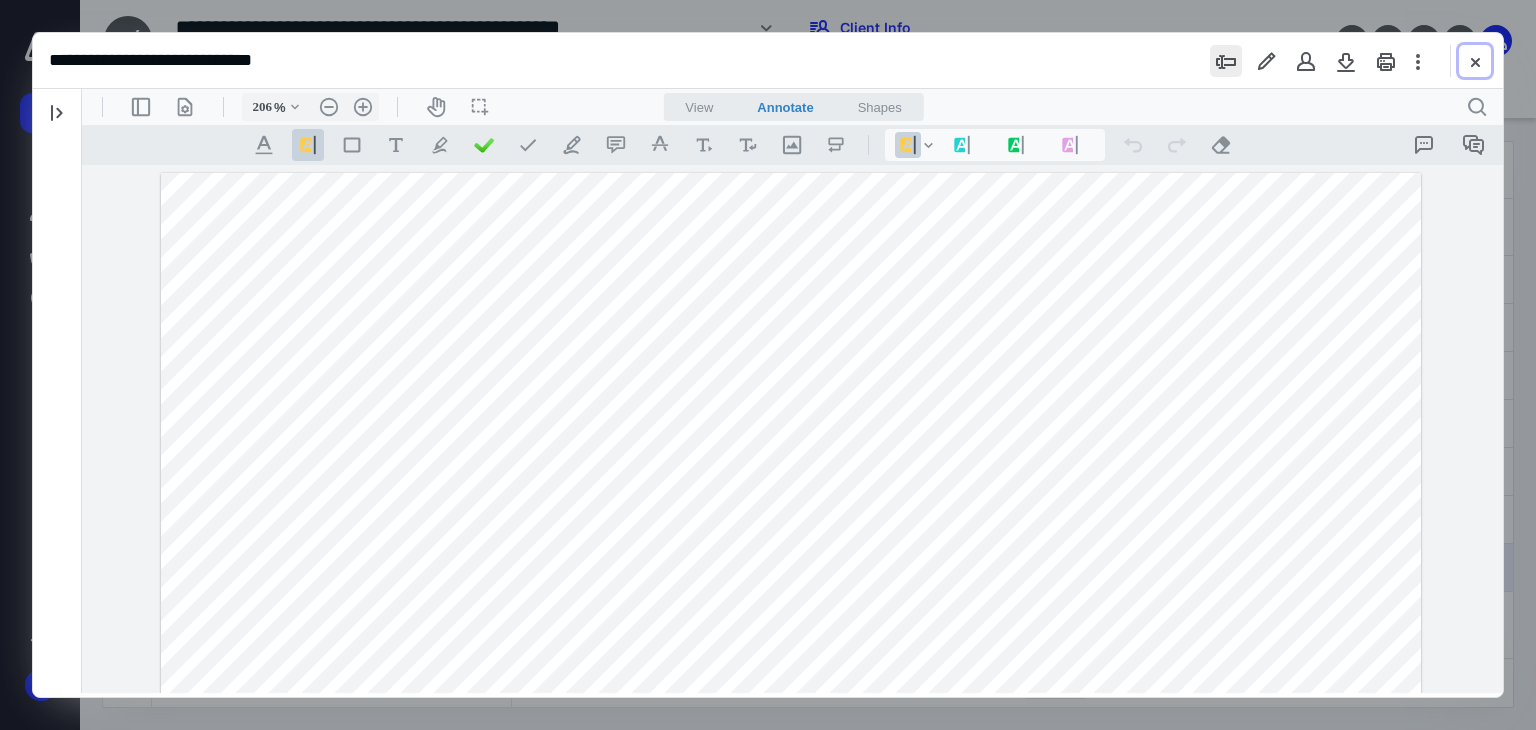 click at bounding box center [1475, 61] 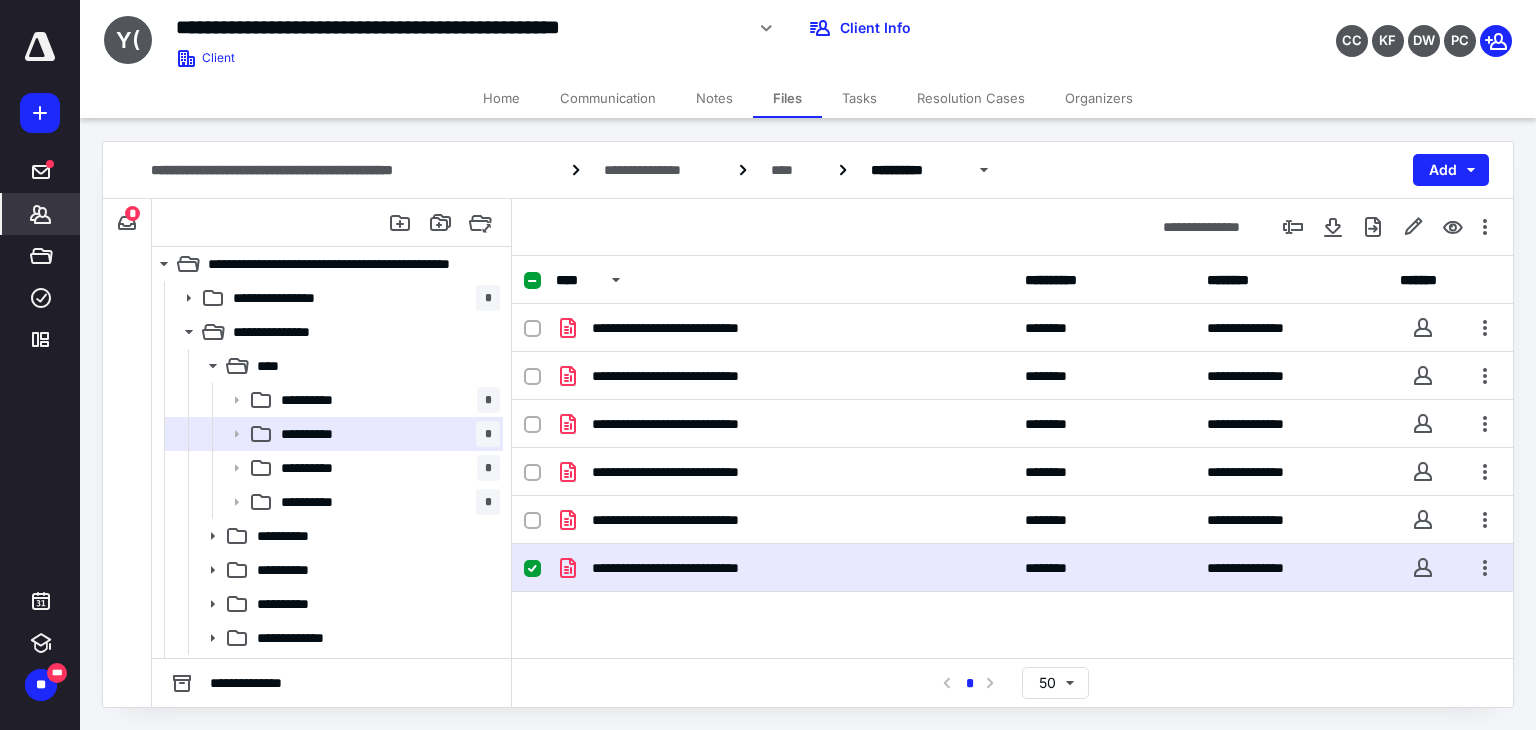 click on "*******" at bounding box center (41, 214) 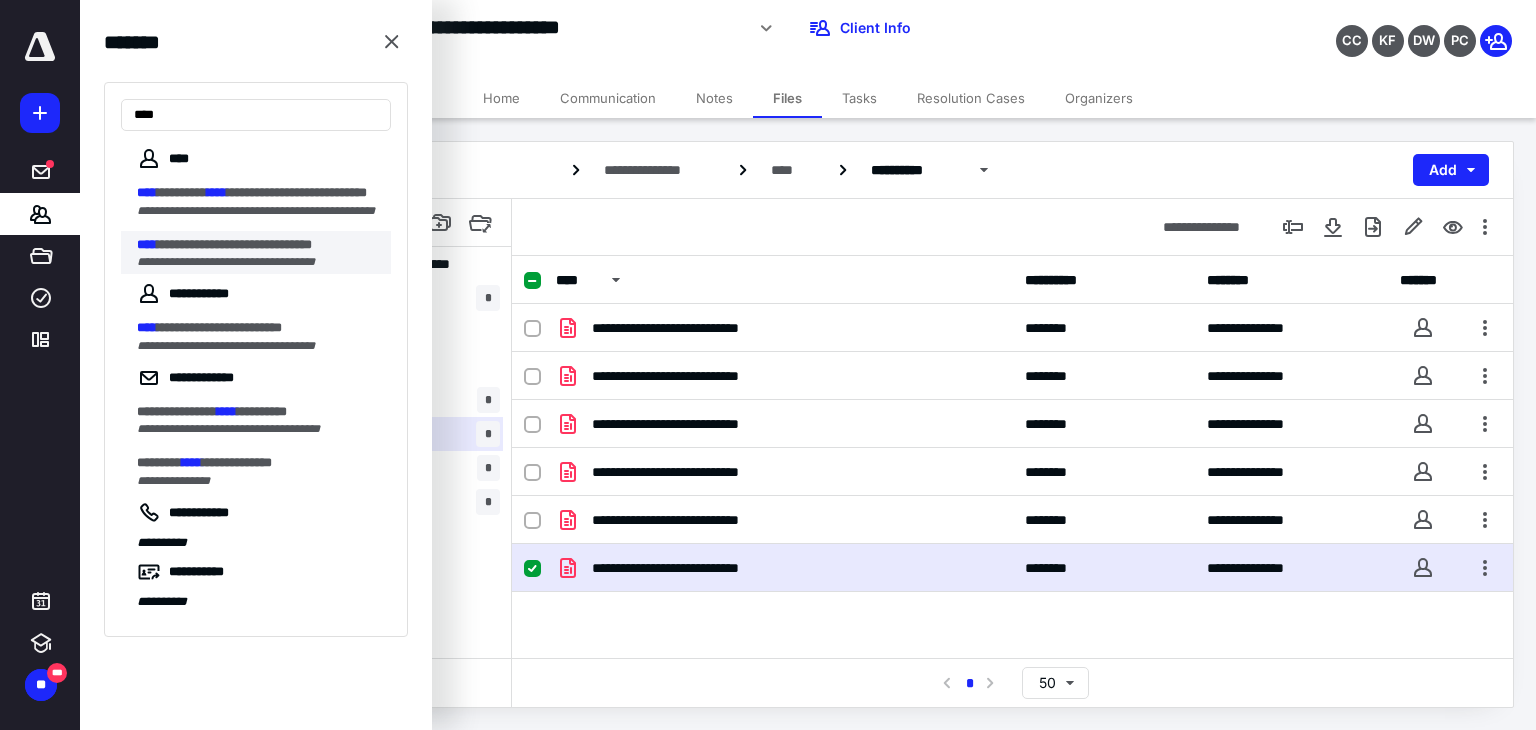 type on "****" 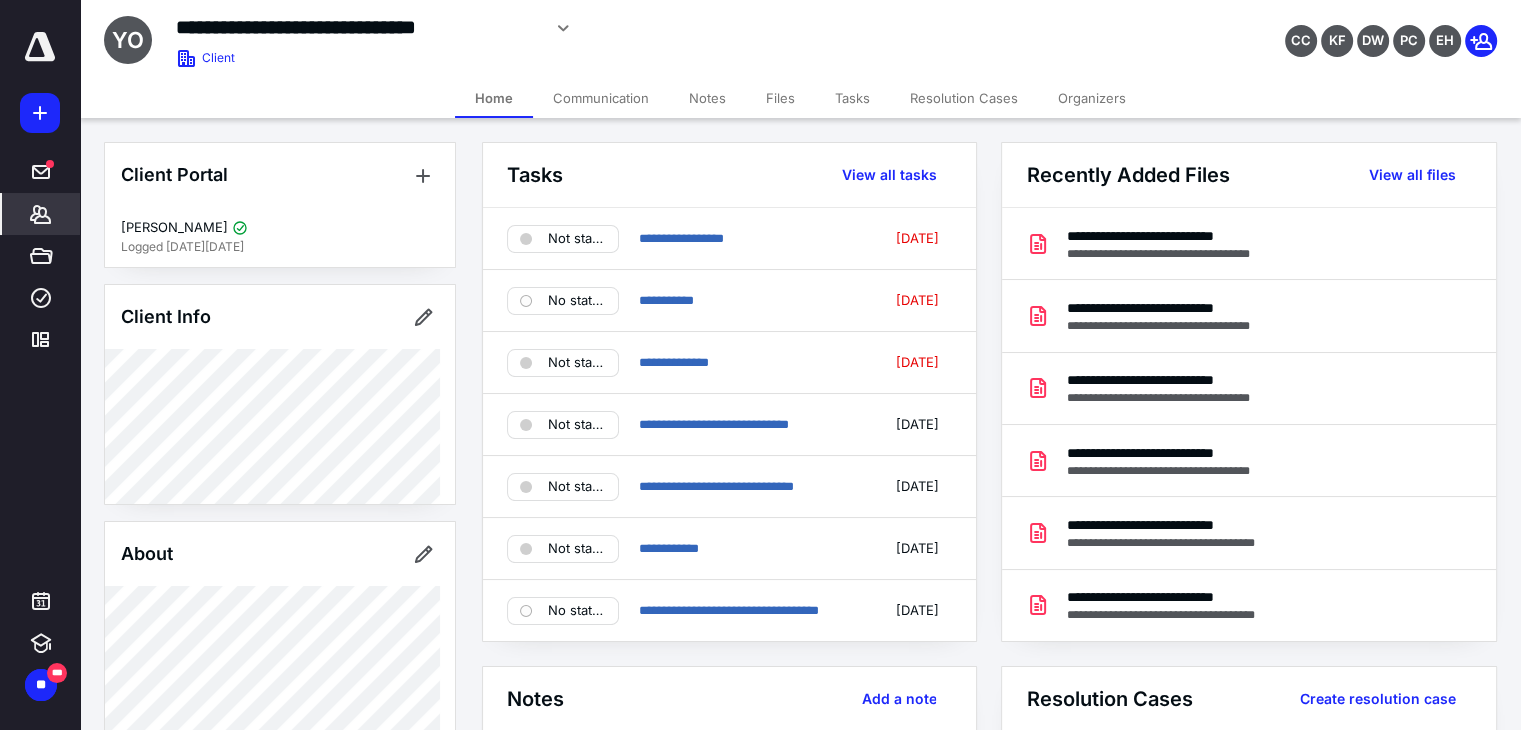 click on "Files" at bounding box center (780, 98) 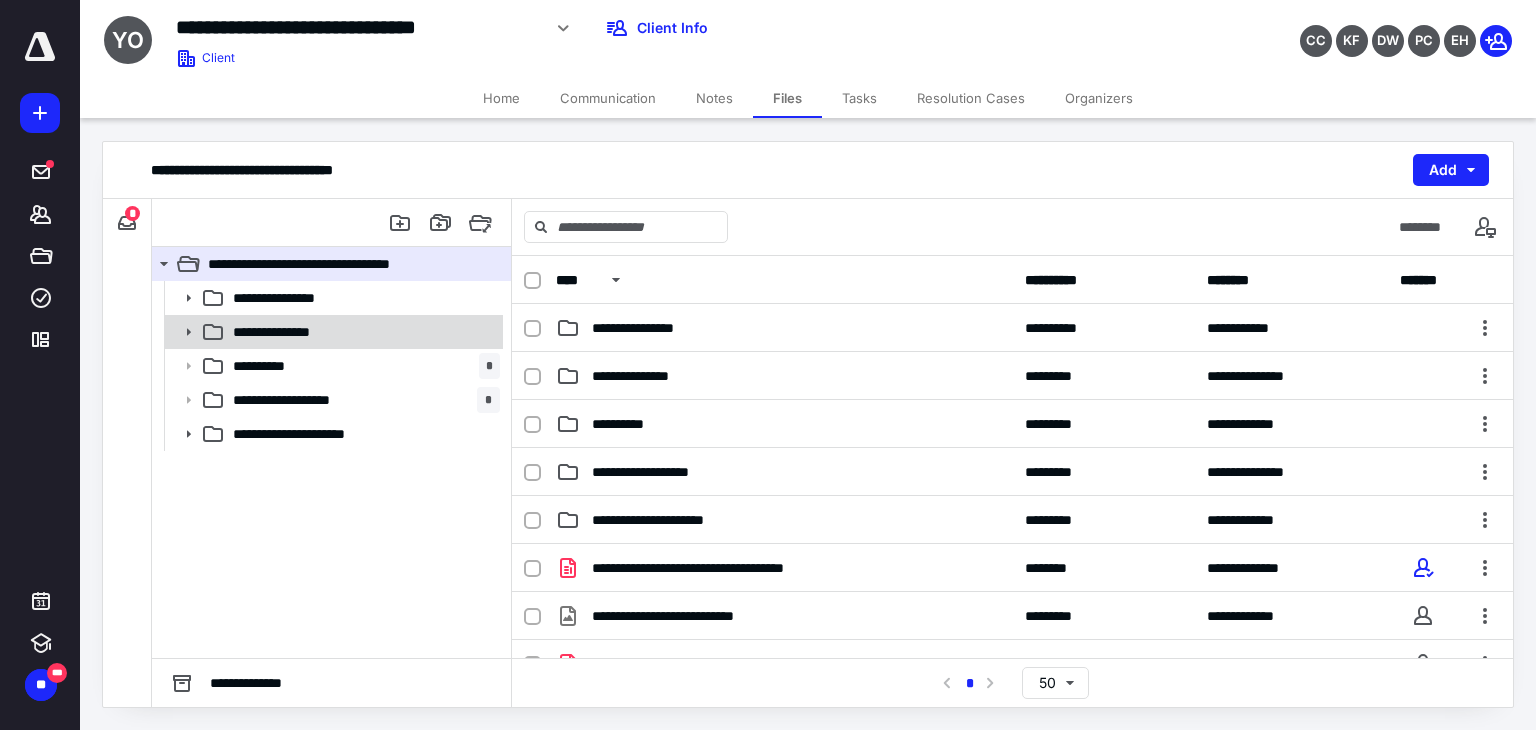 click 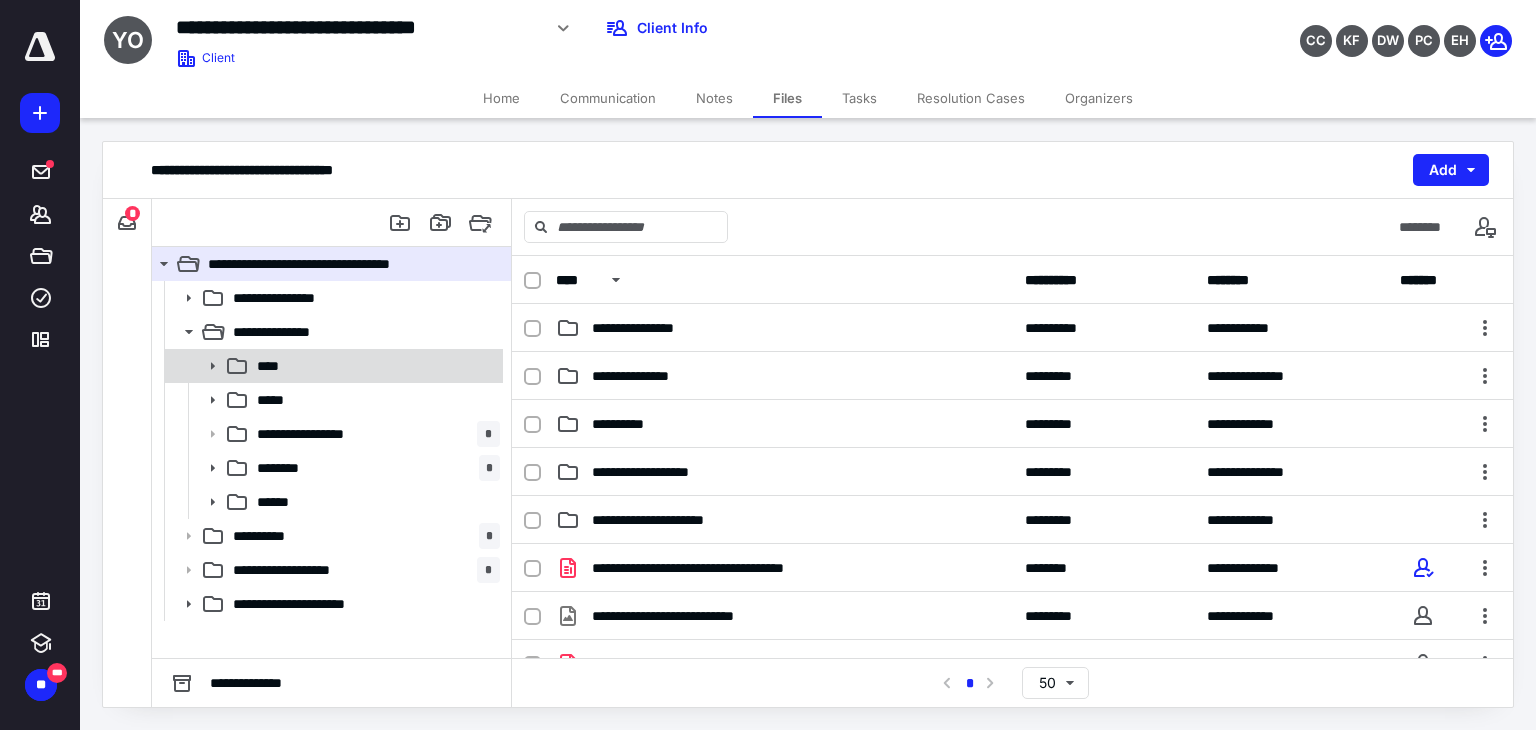 click 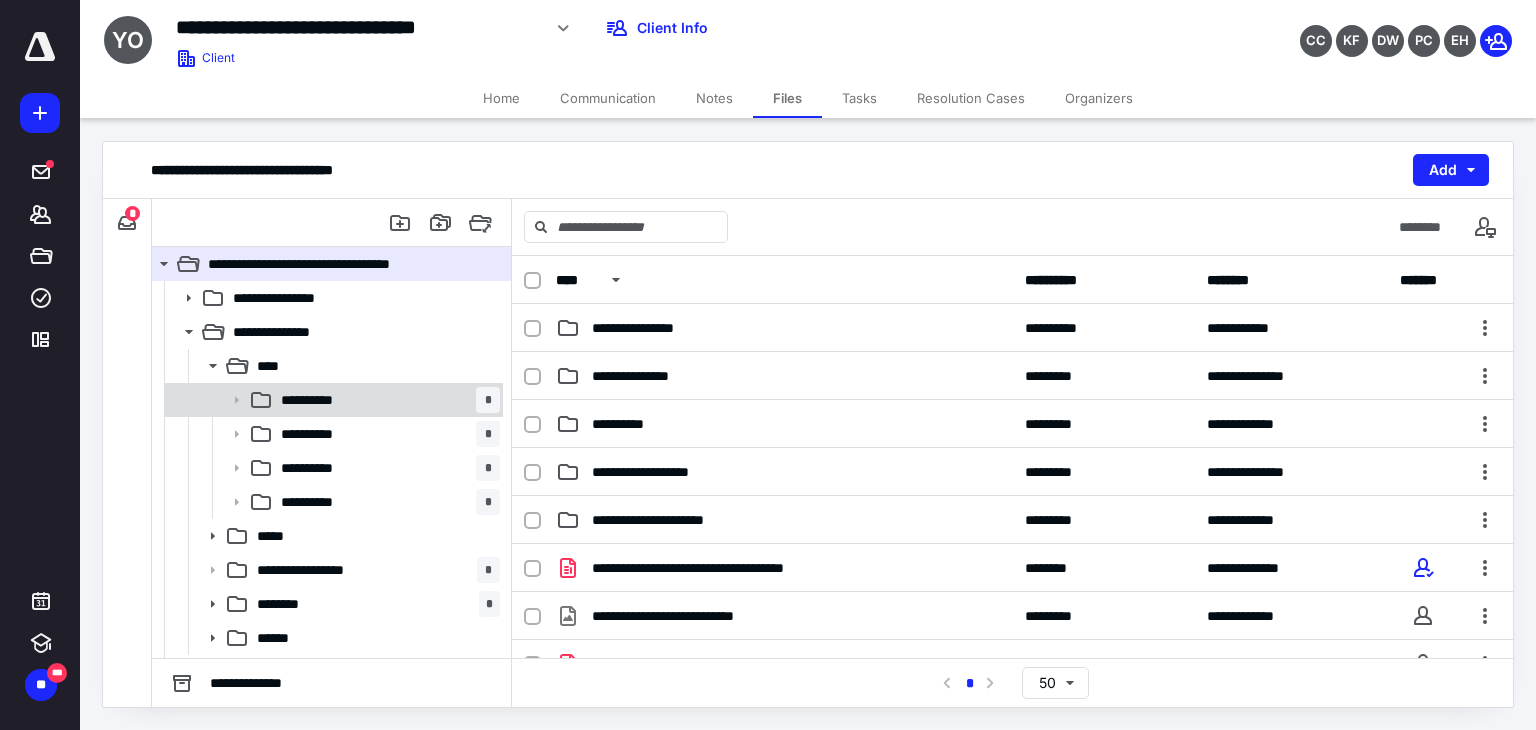 click on "**********" at bounding box center (386, 400) 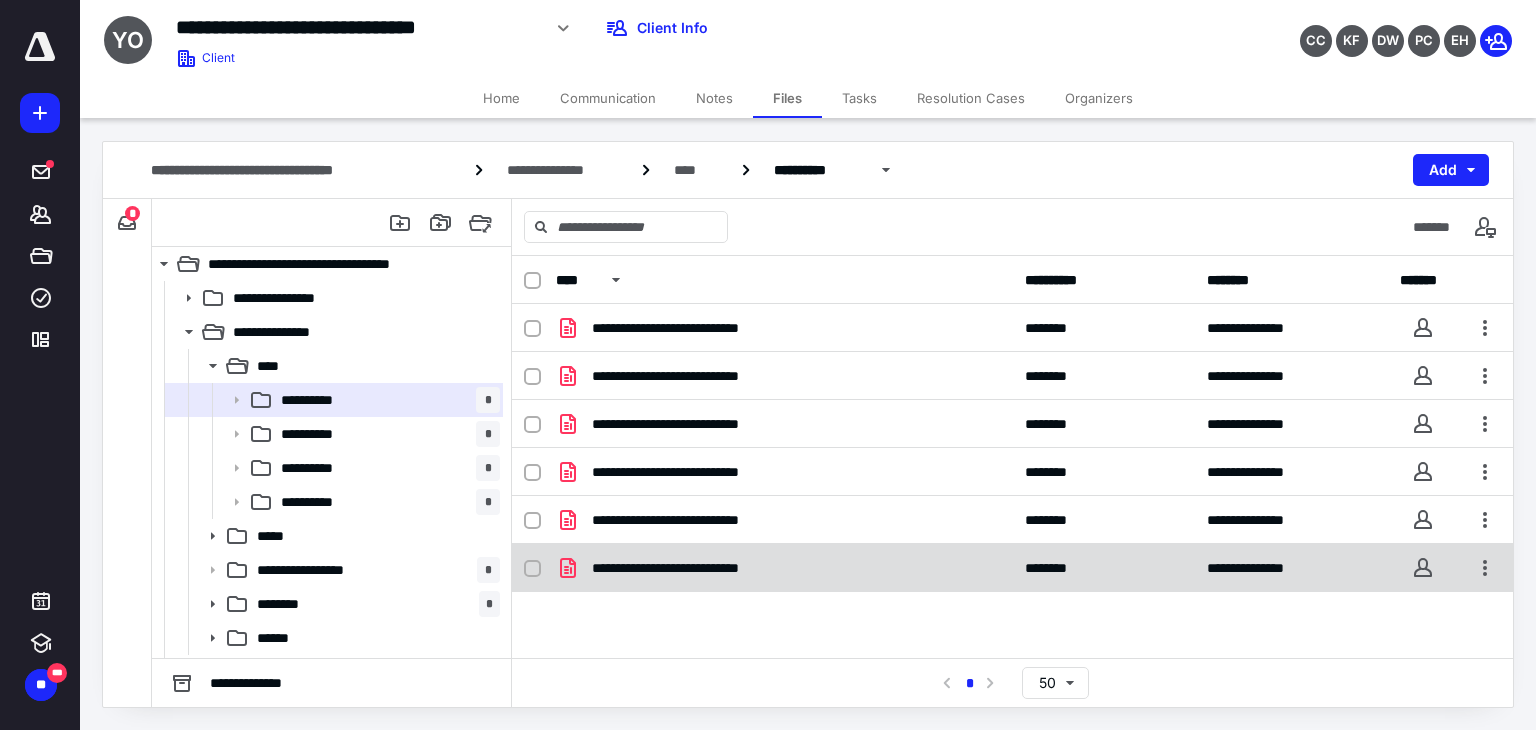click on "**********" at bounding box center [701, 568] 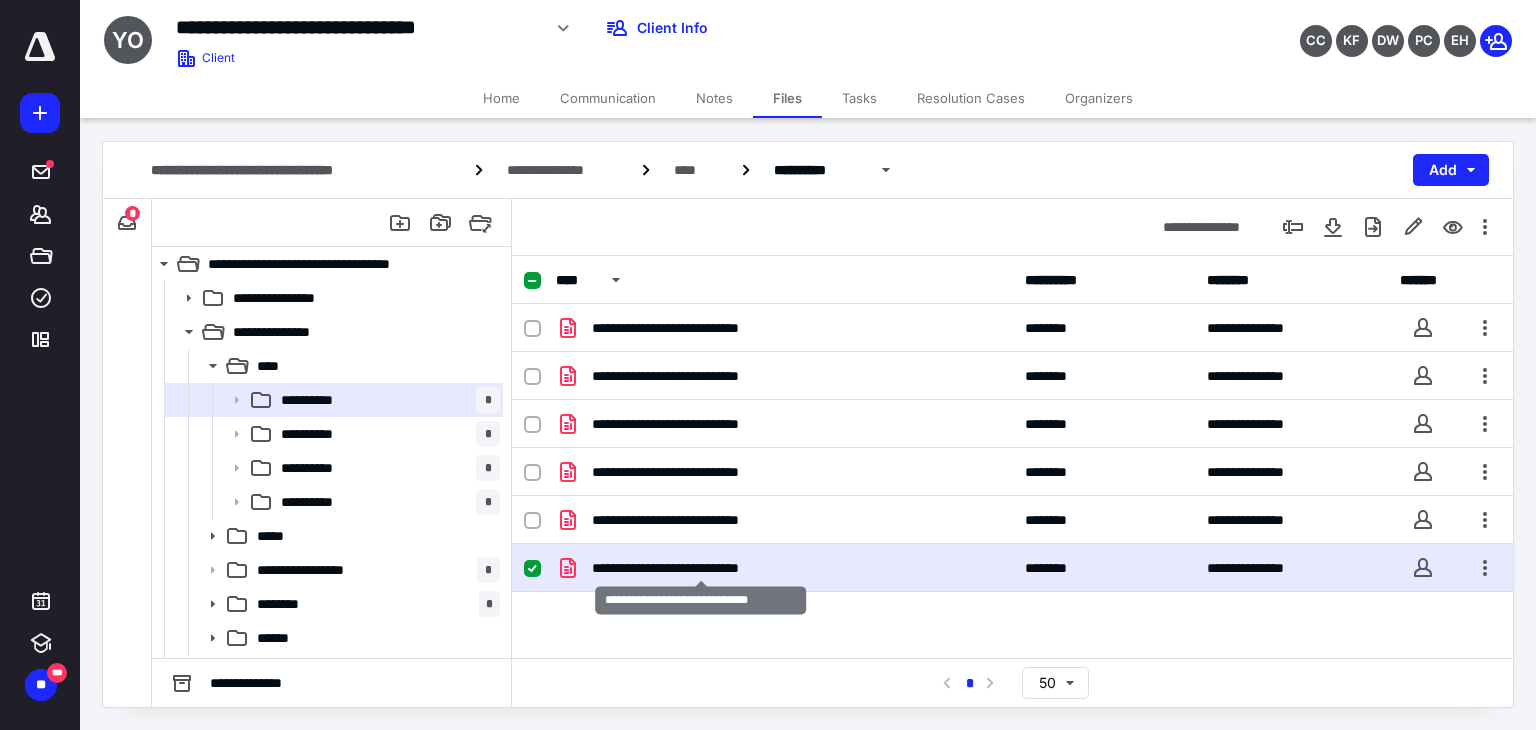 click on "**********" at bounding box center (701, 568) 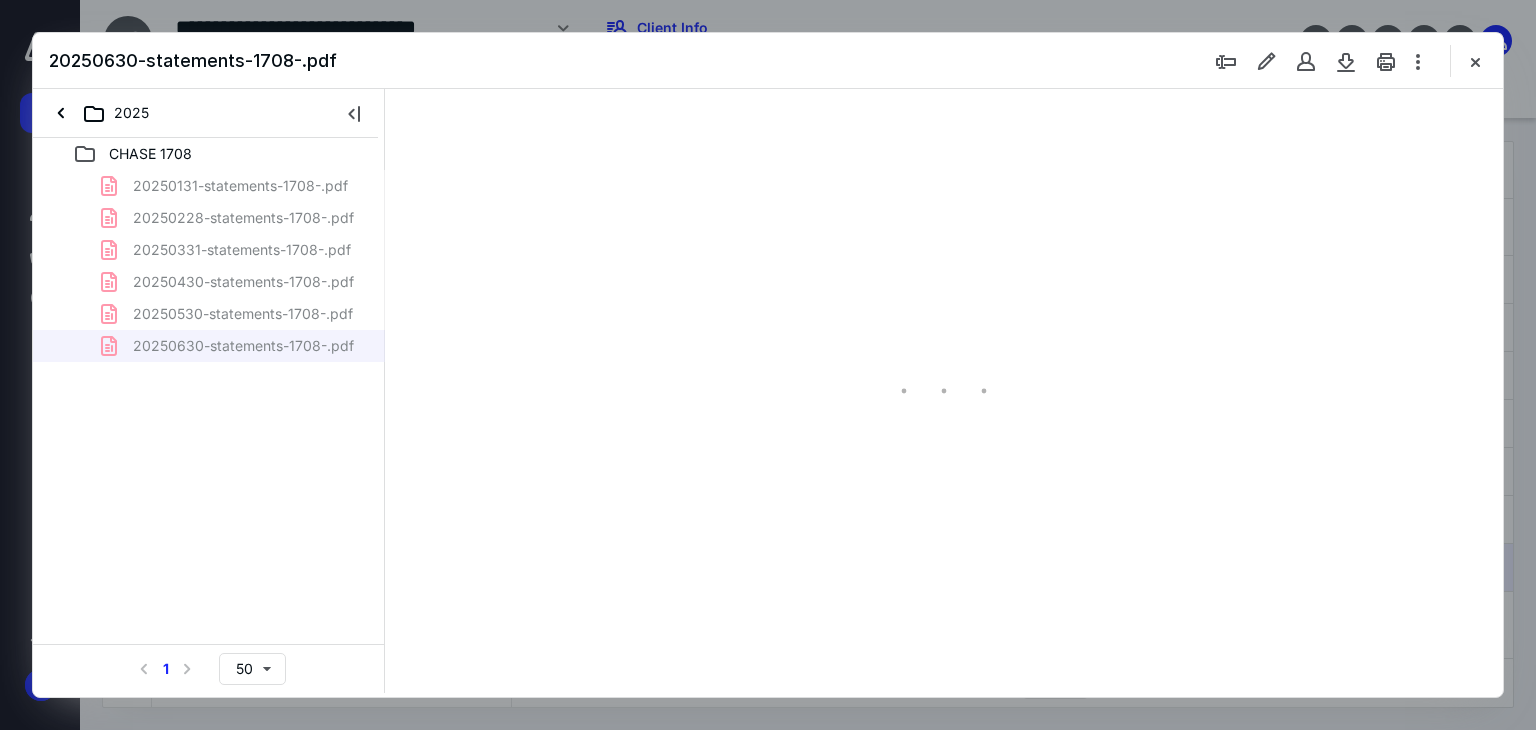 click at bounding box center [354, 113] 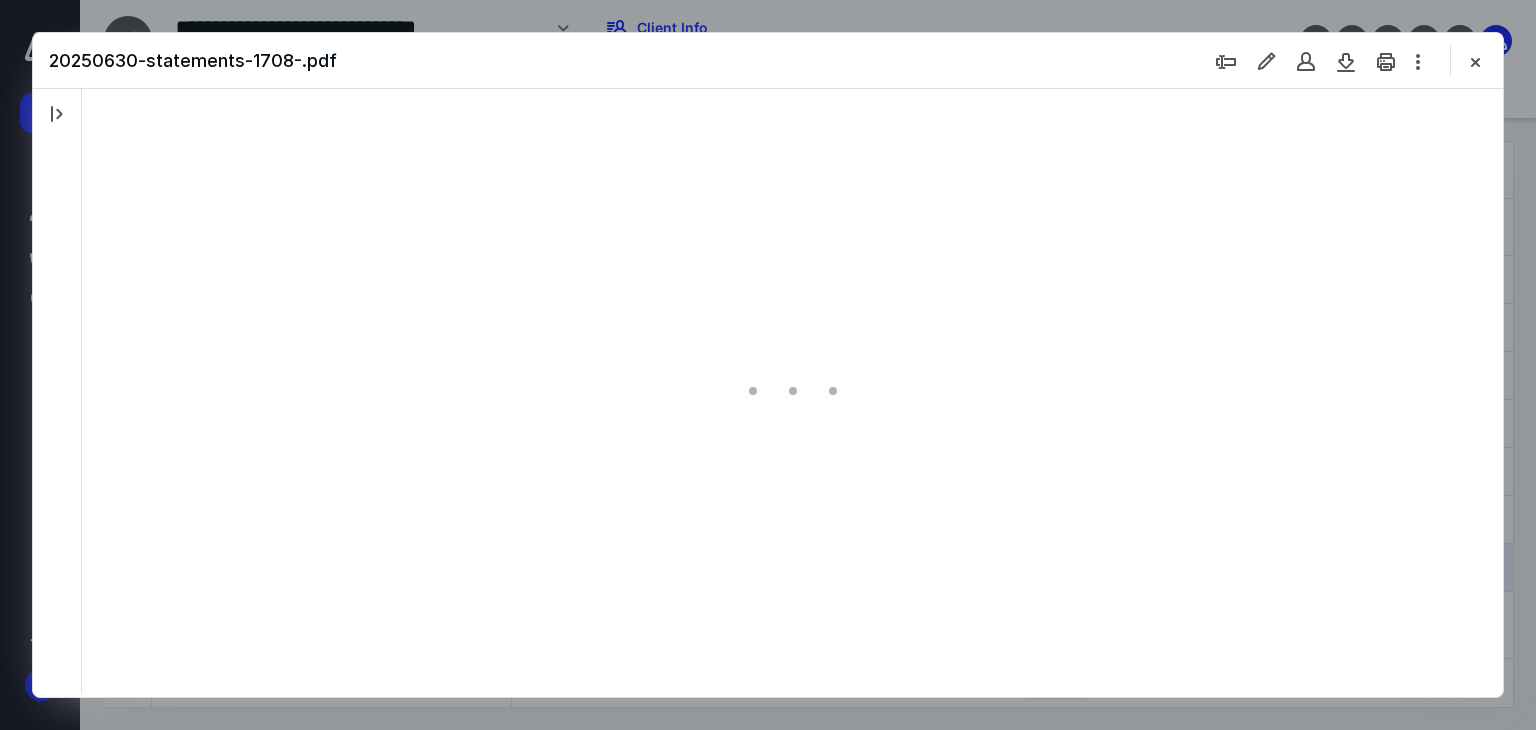 scroll, scrollTop: 0, scrollLeft: 0, axis: both 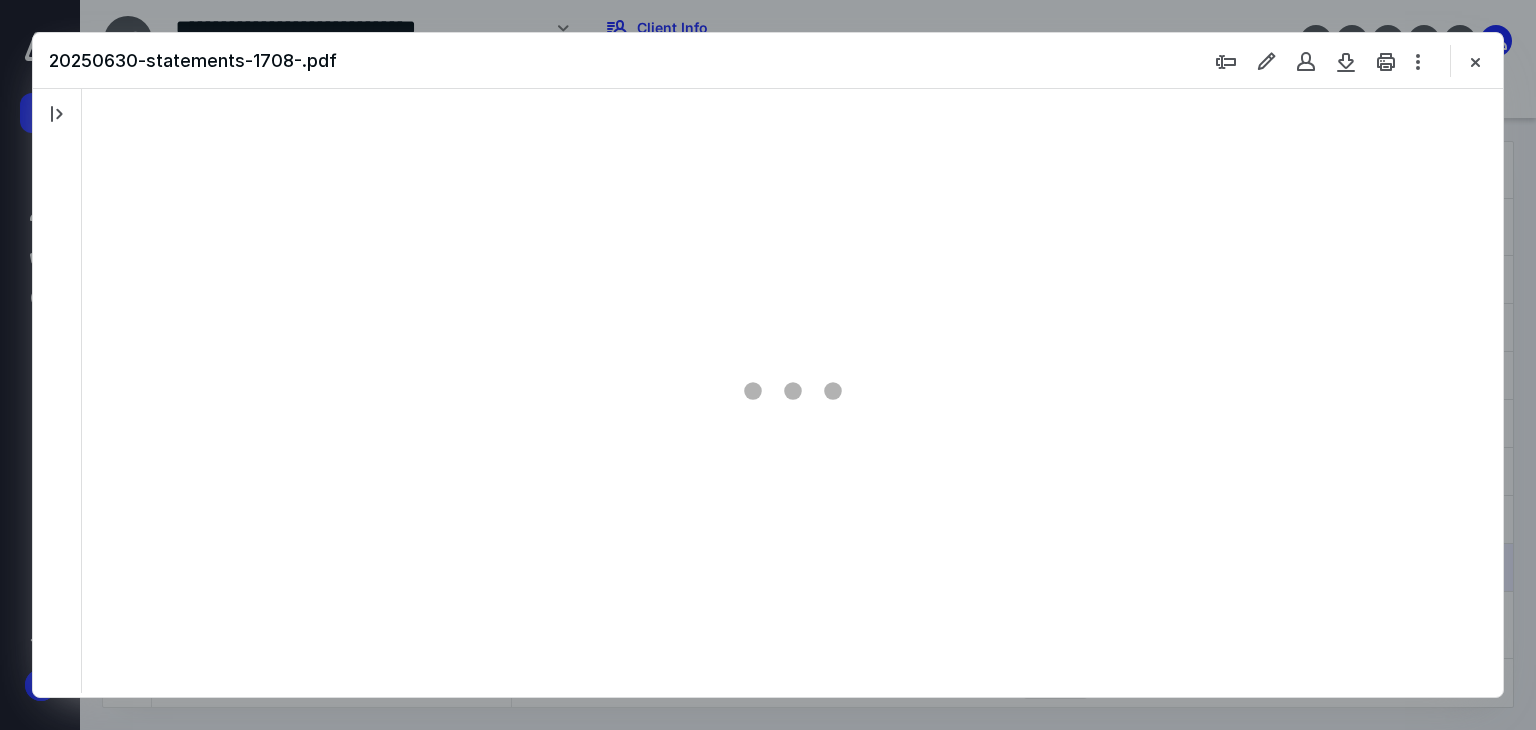 type 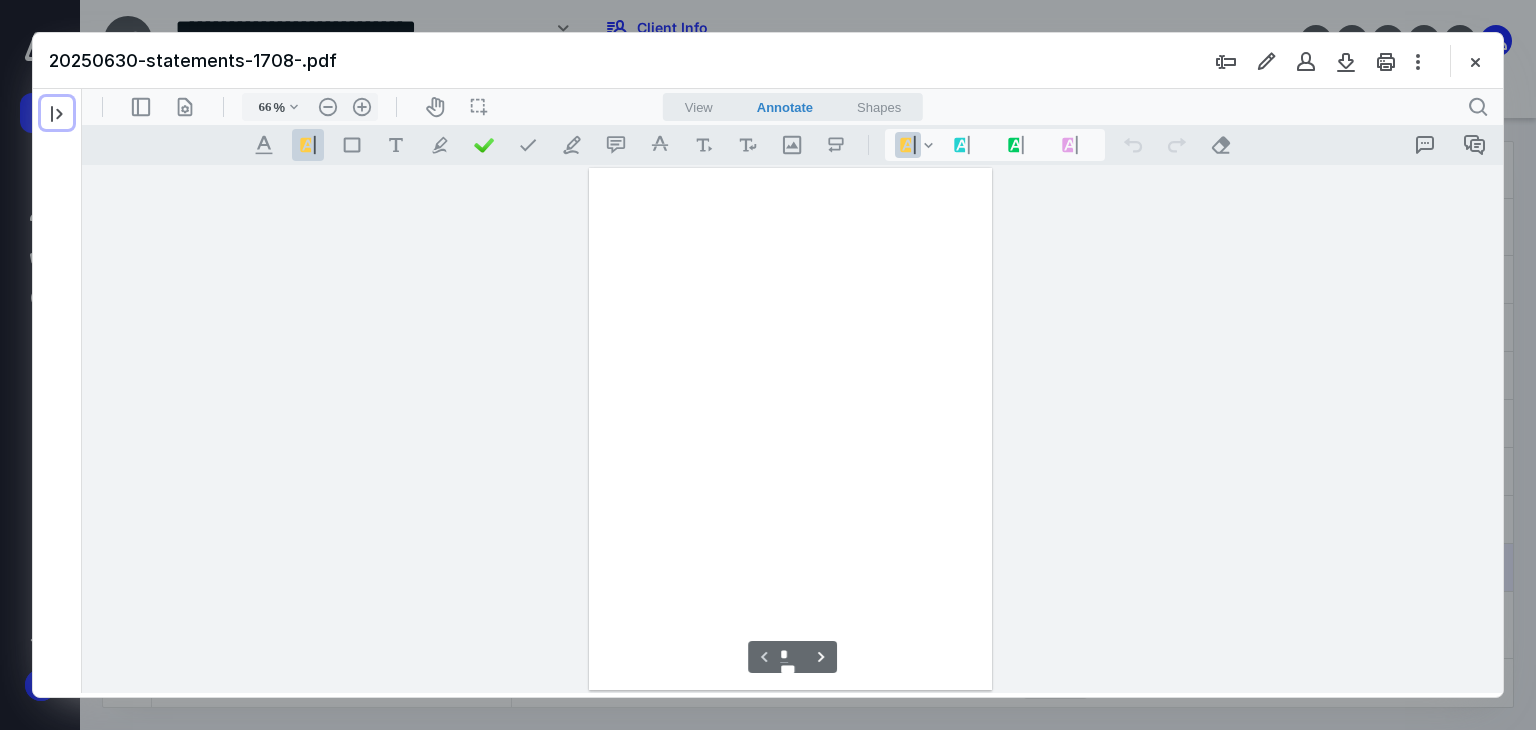 scroll, scrollTop: 79, scrollLeft: 0, axis: vertical 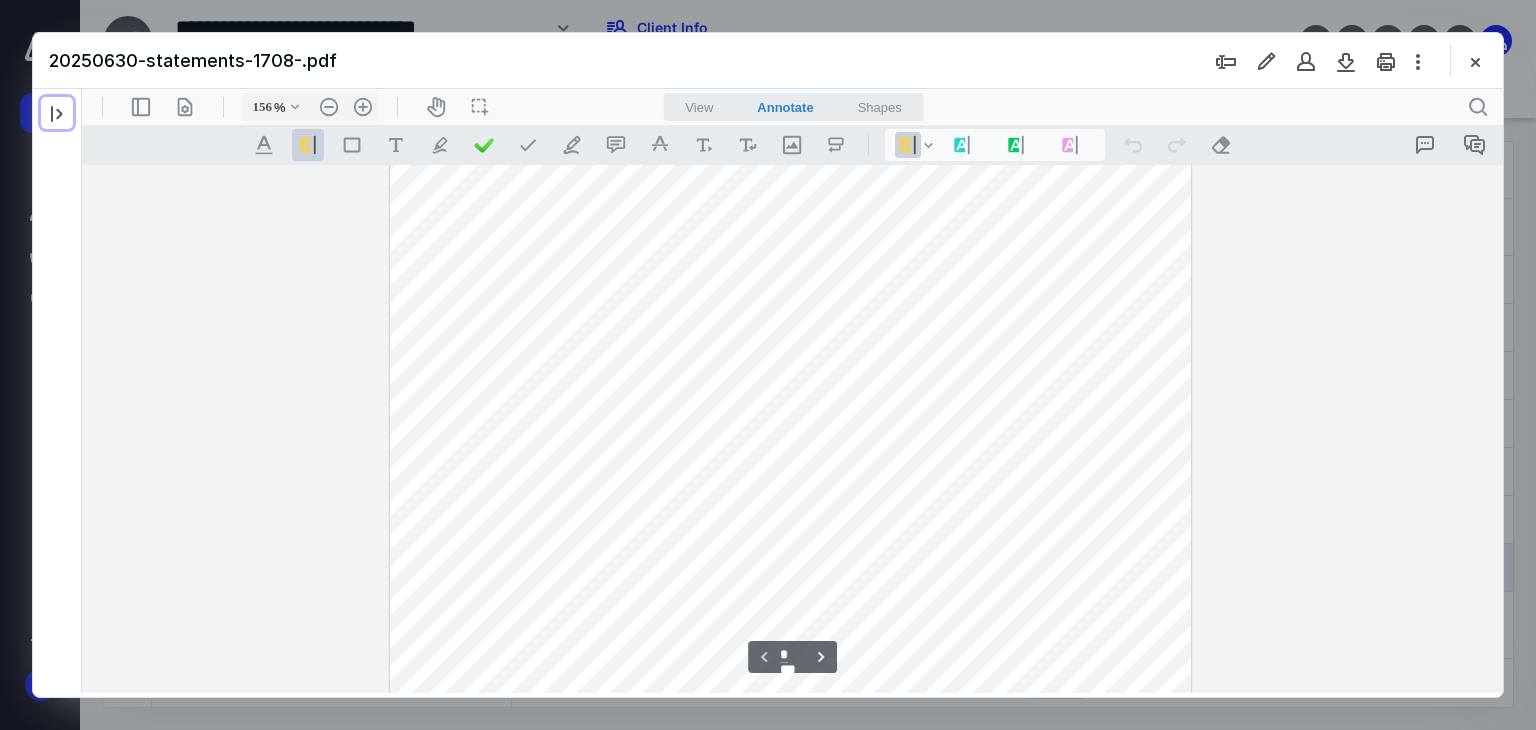 type on "206" 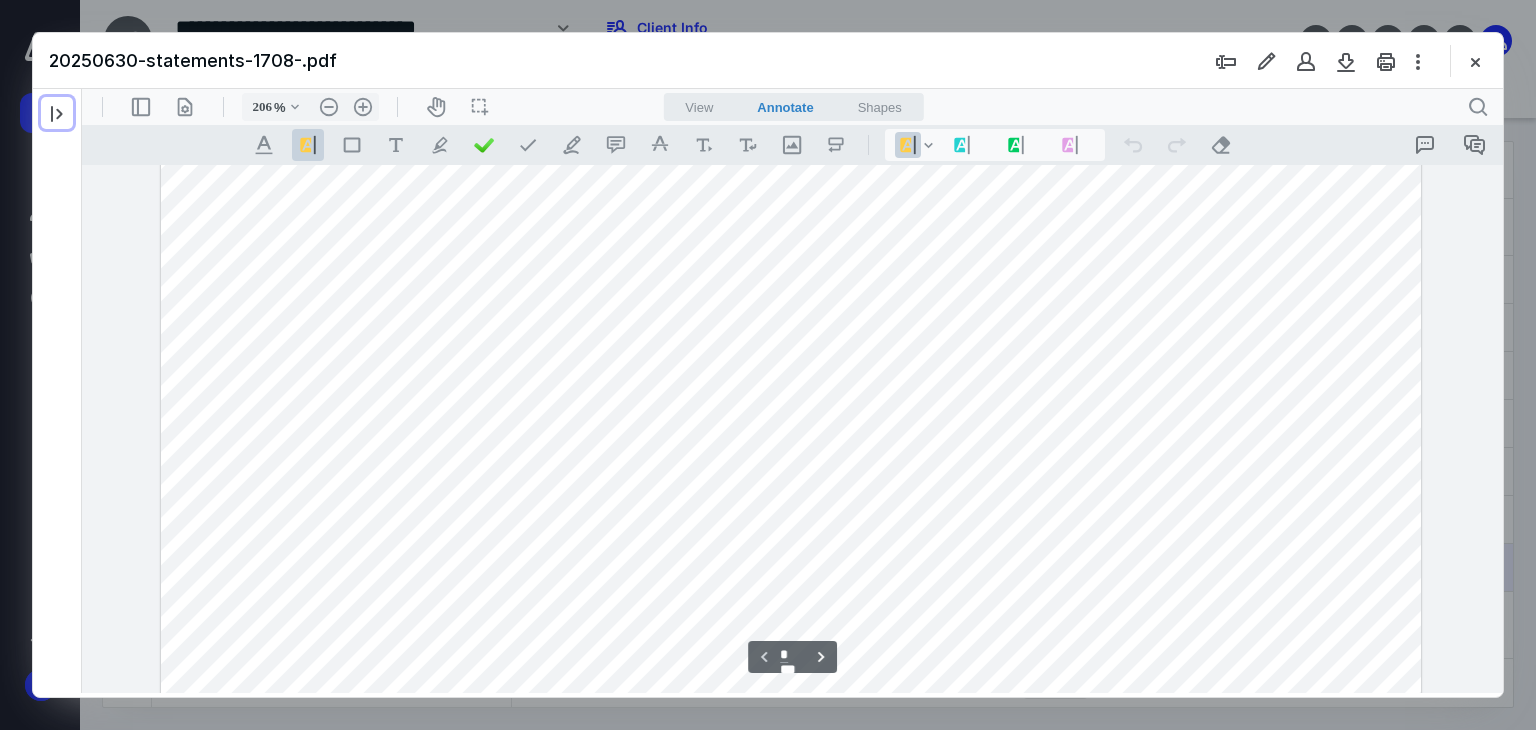 scroll, scrollTop: 0, scrollLeft: 0, axis: both 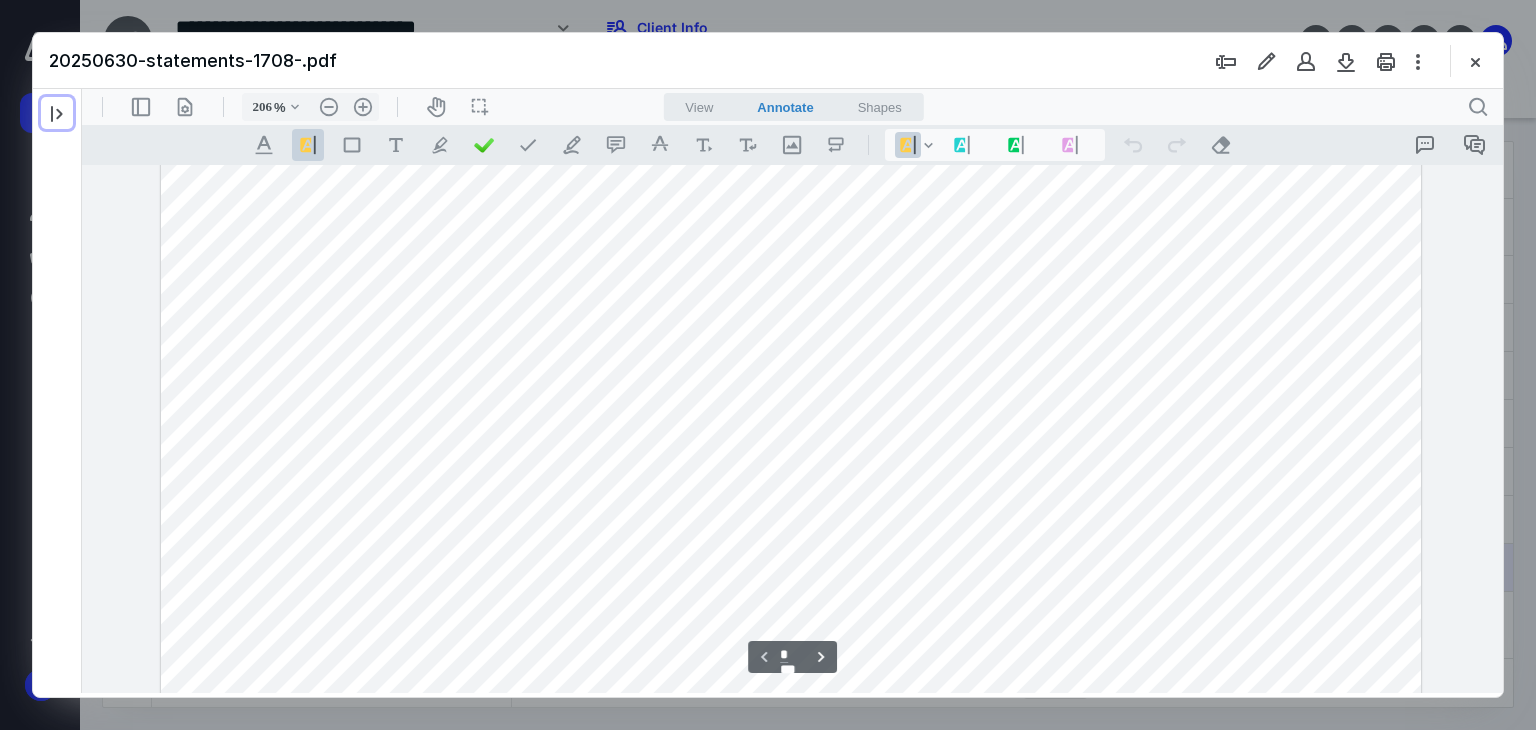 type on "*" 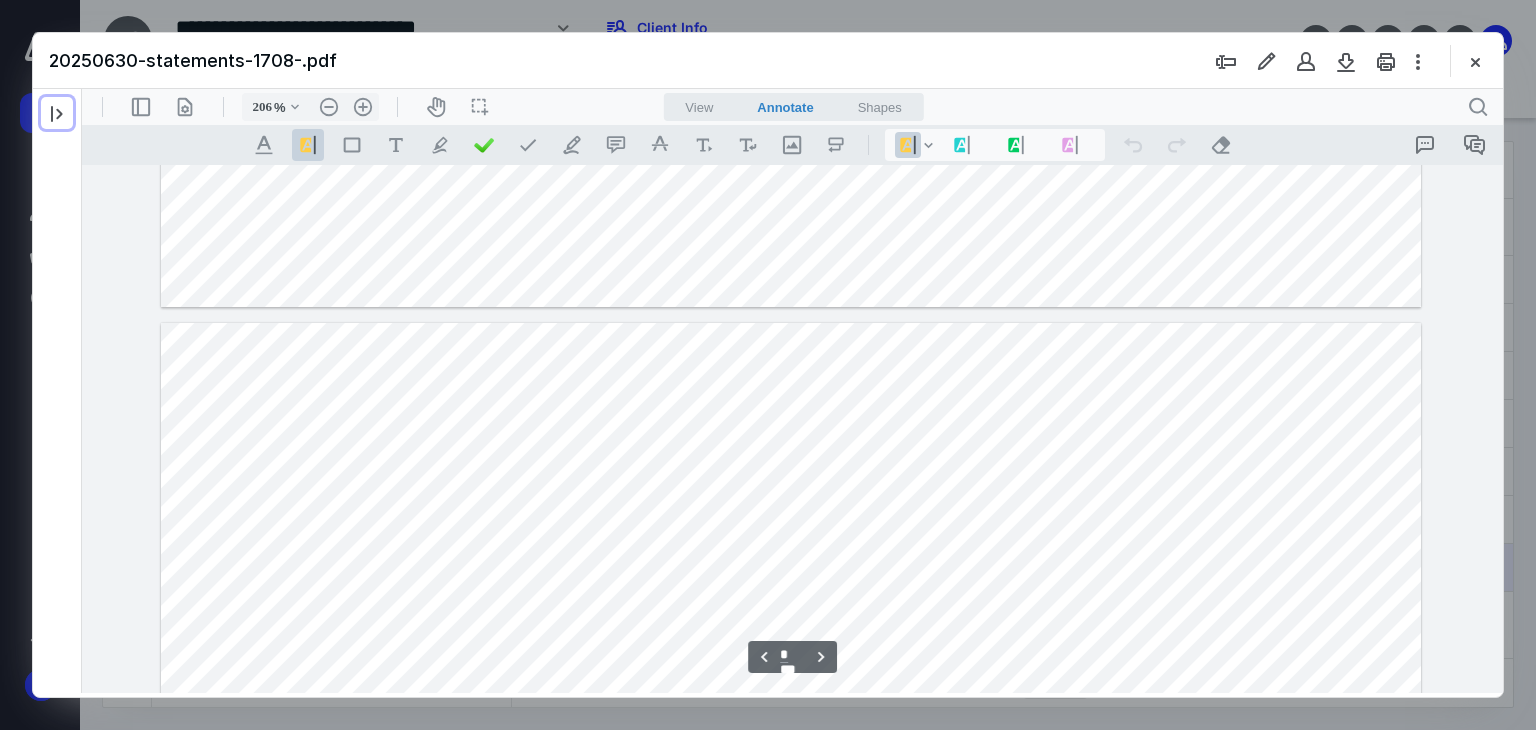 scroll, scrollTop: 1700, scrollLeft: 0, axis: vertical 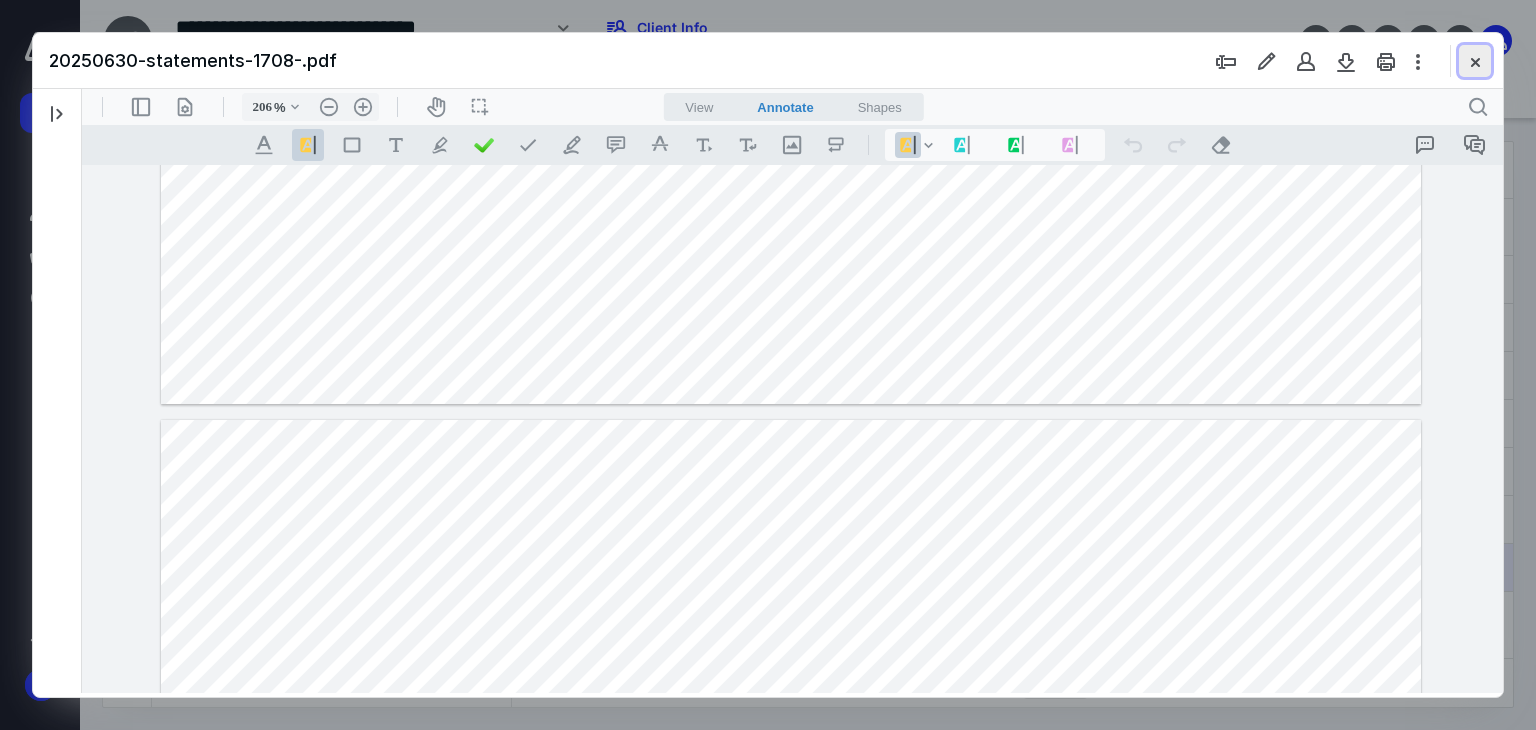 click at bounding box center (1475, 61) 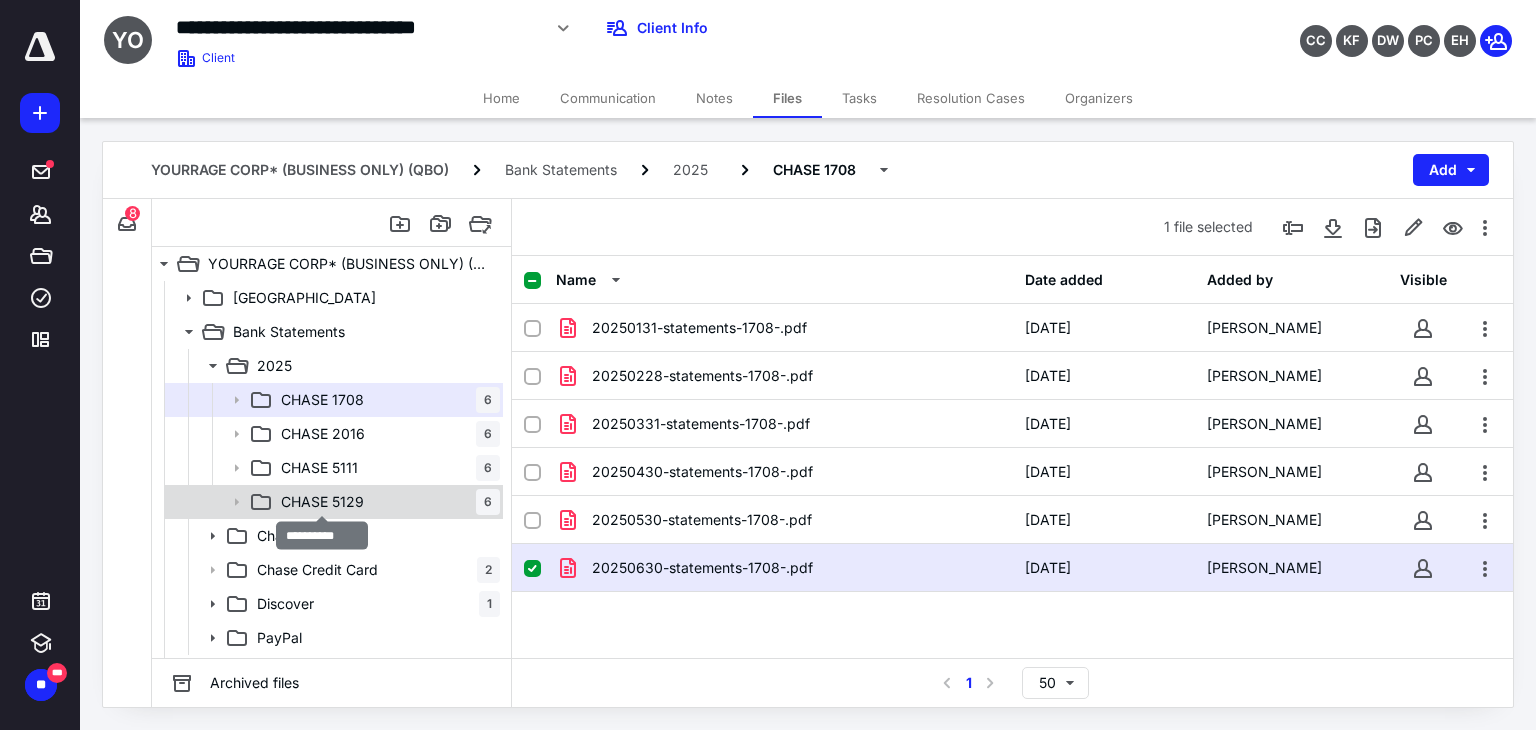 click on "CHASE 5129" at bounding box center (322, 502) 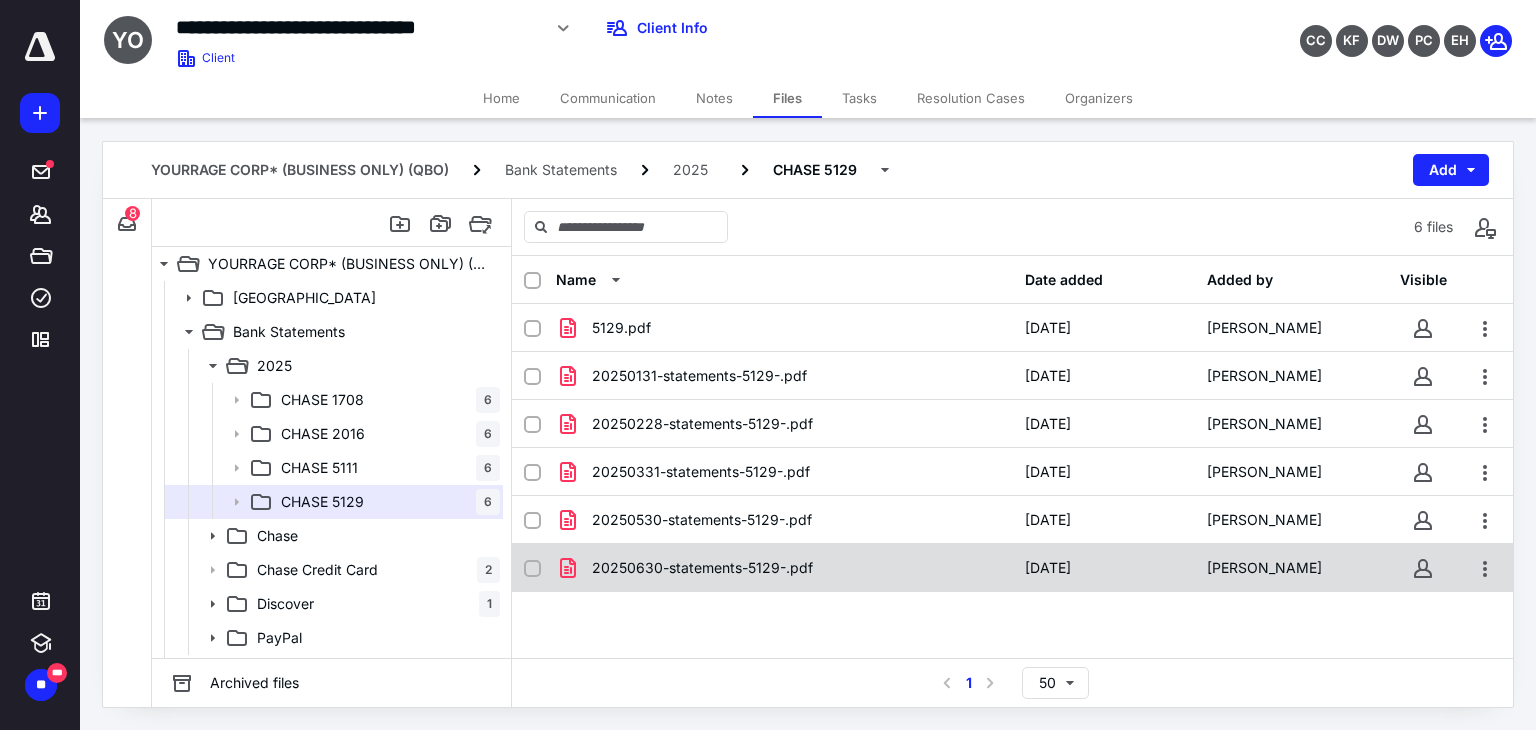 click on "20250630-statements-5129-.pdf" at bounding box center [702, 568] 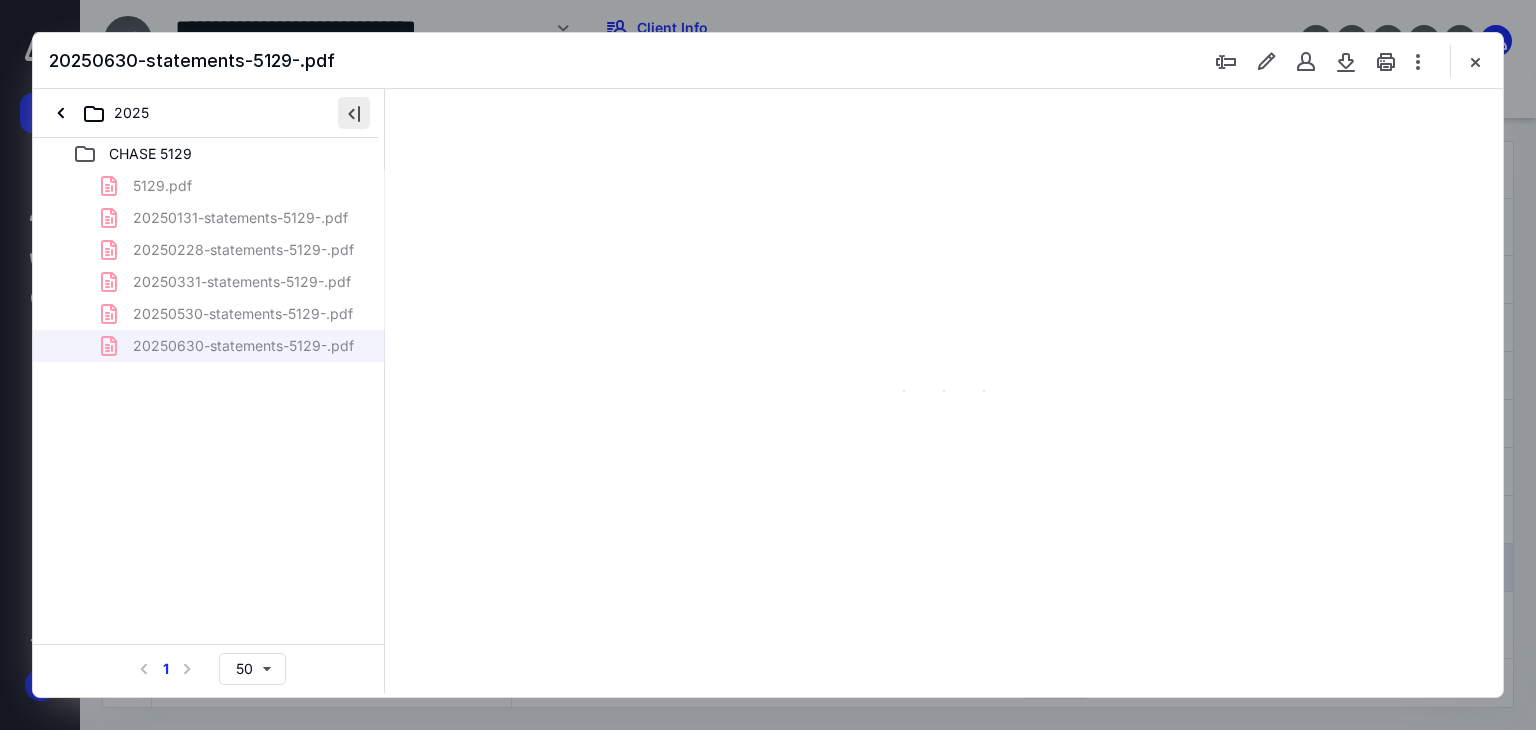 click at bounding box center (354, 113) 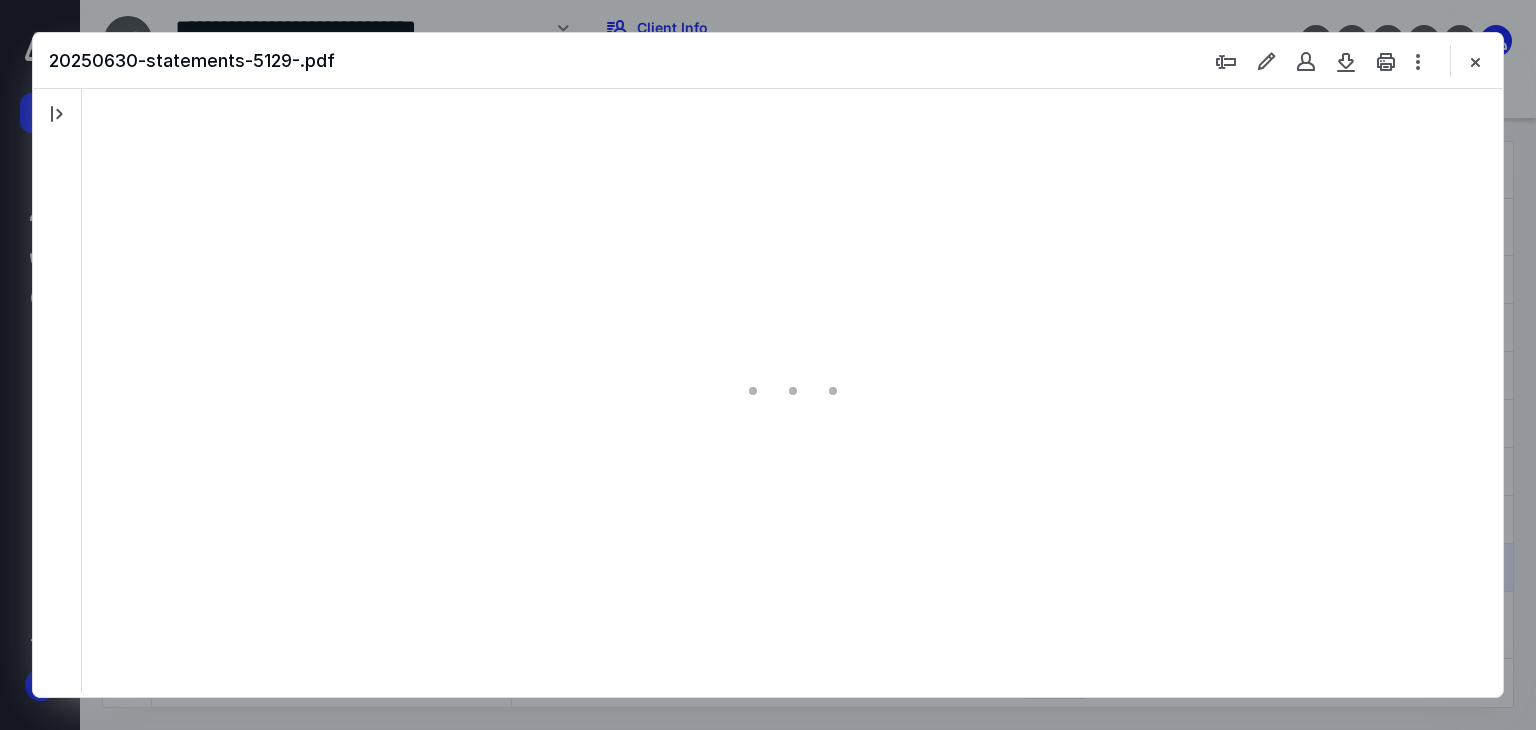 scroll, scrollTop: 0, scrollLeft: 0, axis: both 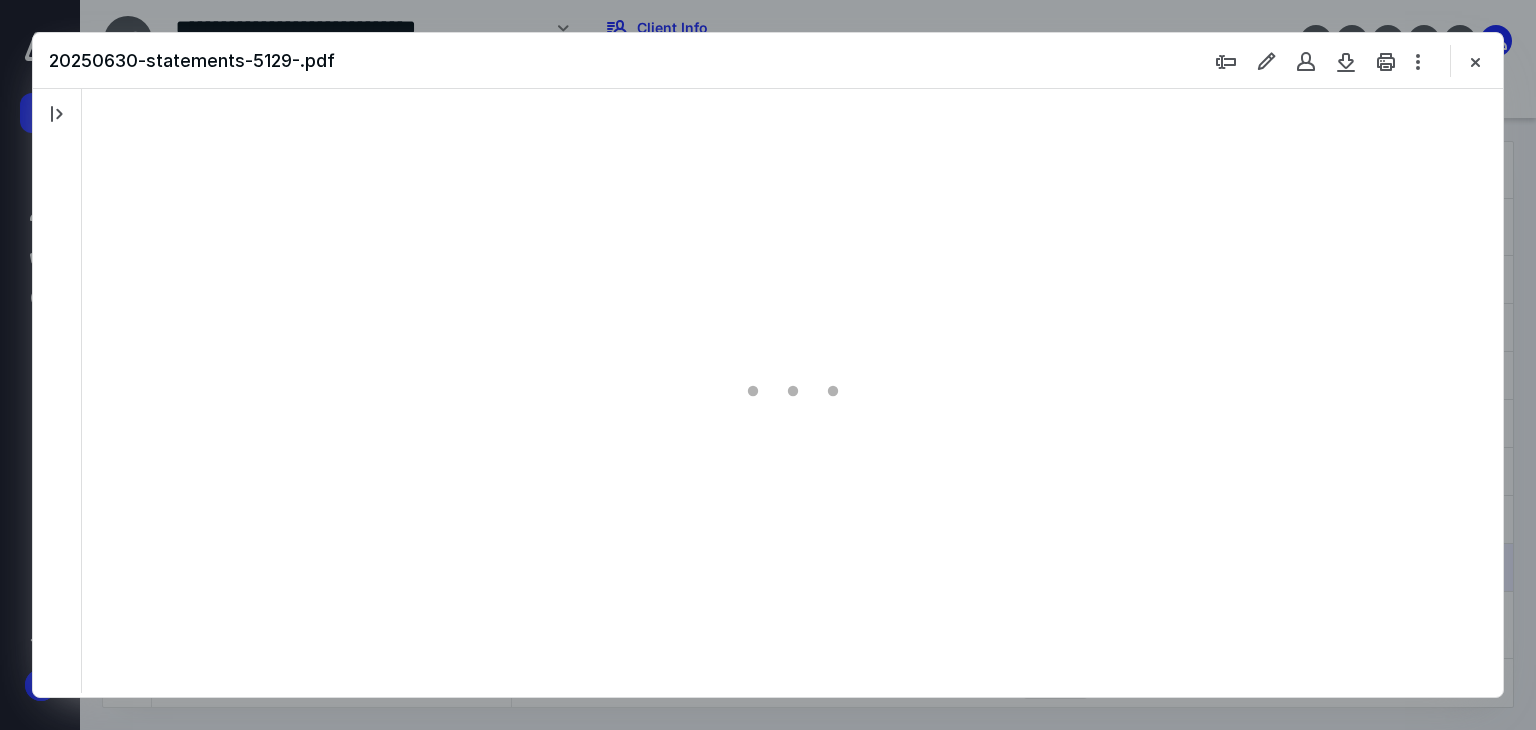 type on "66" 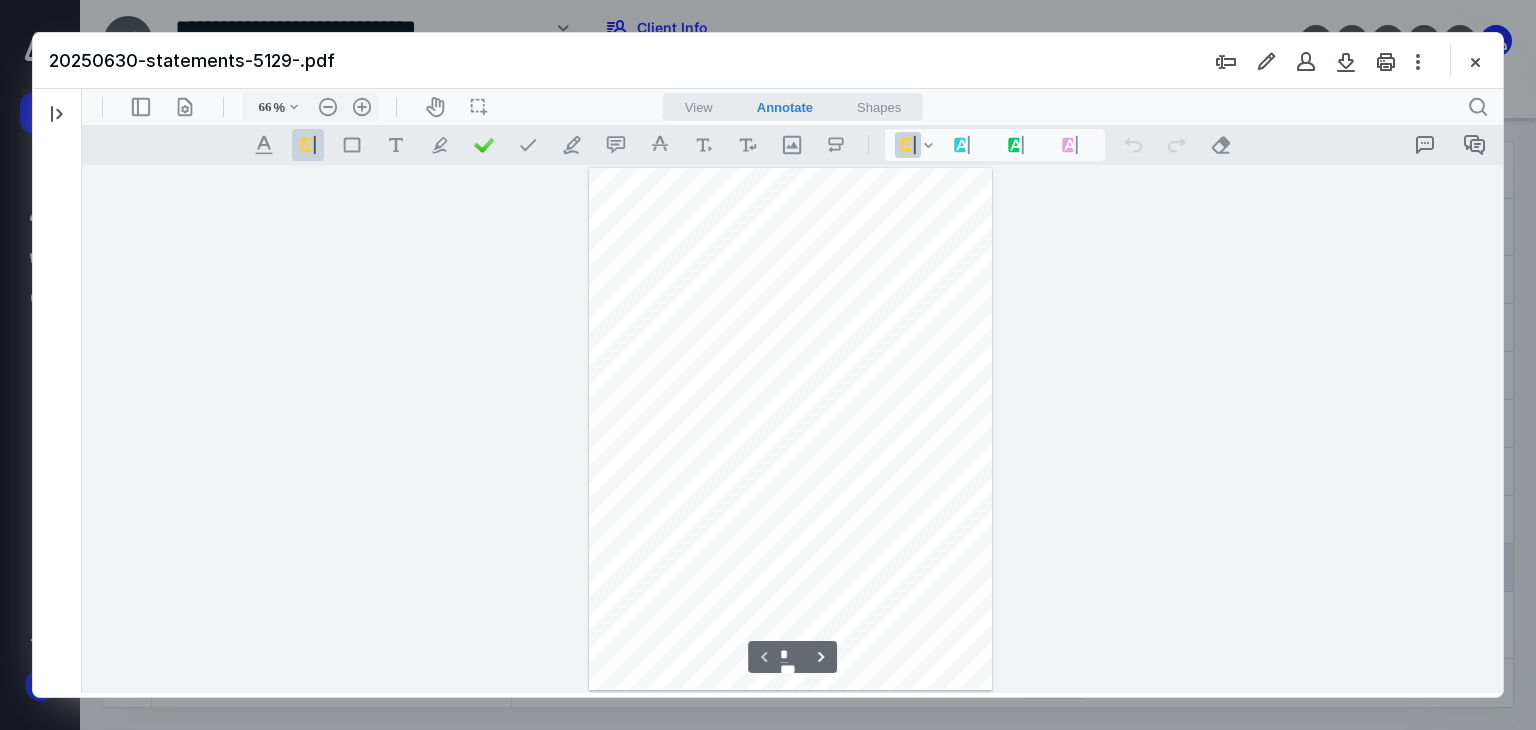 scroll, scrollTop: 79, scrollLeft: 0, axis: vertical 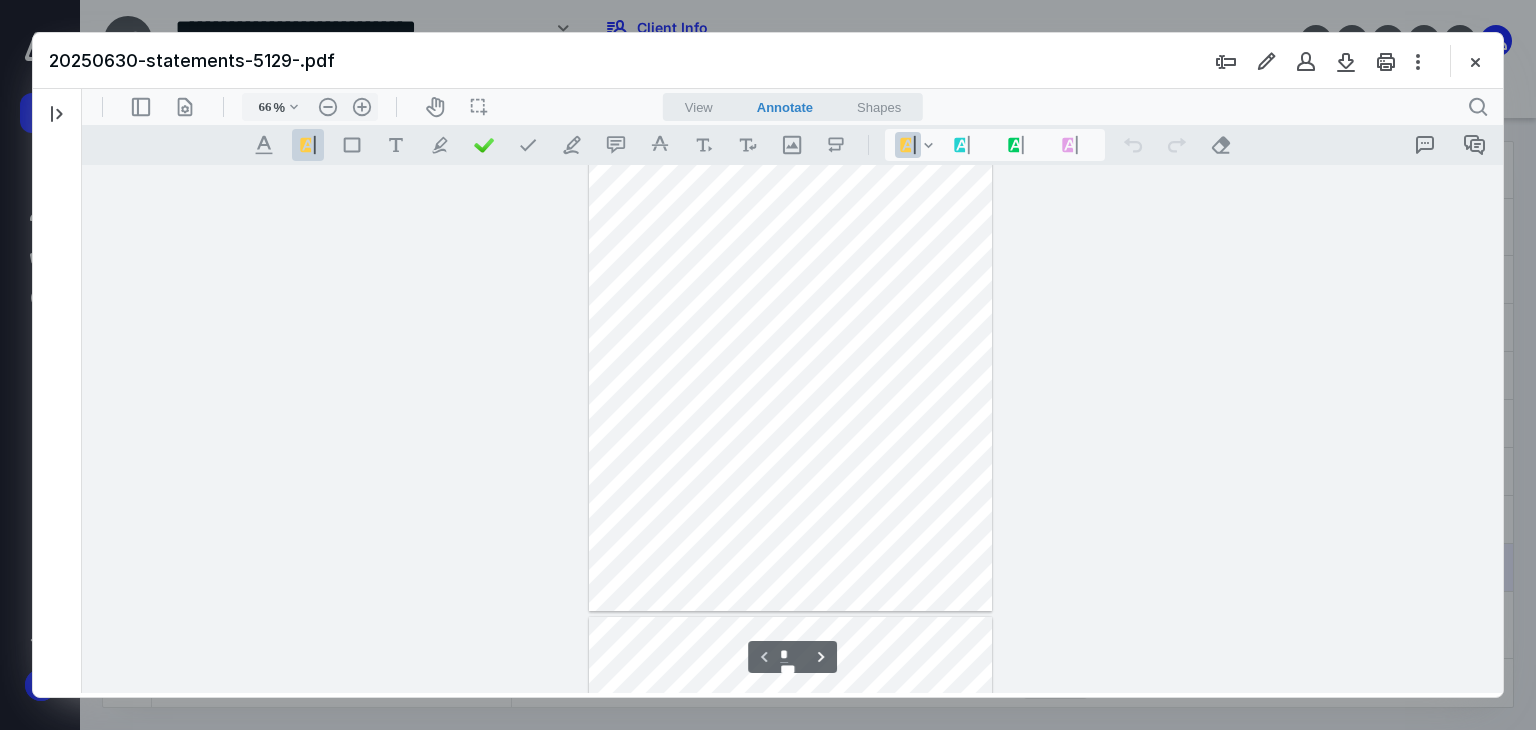 type 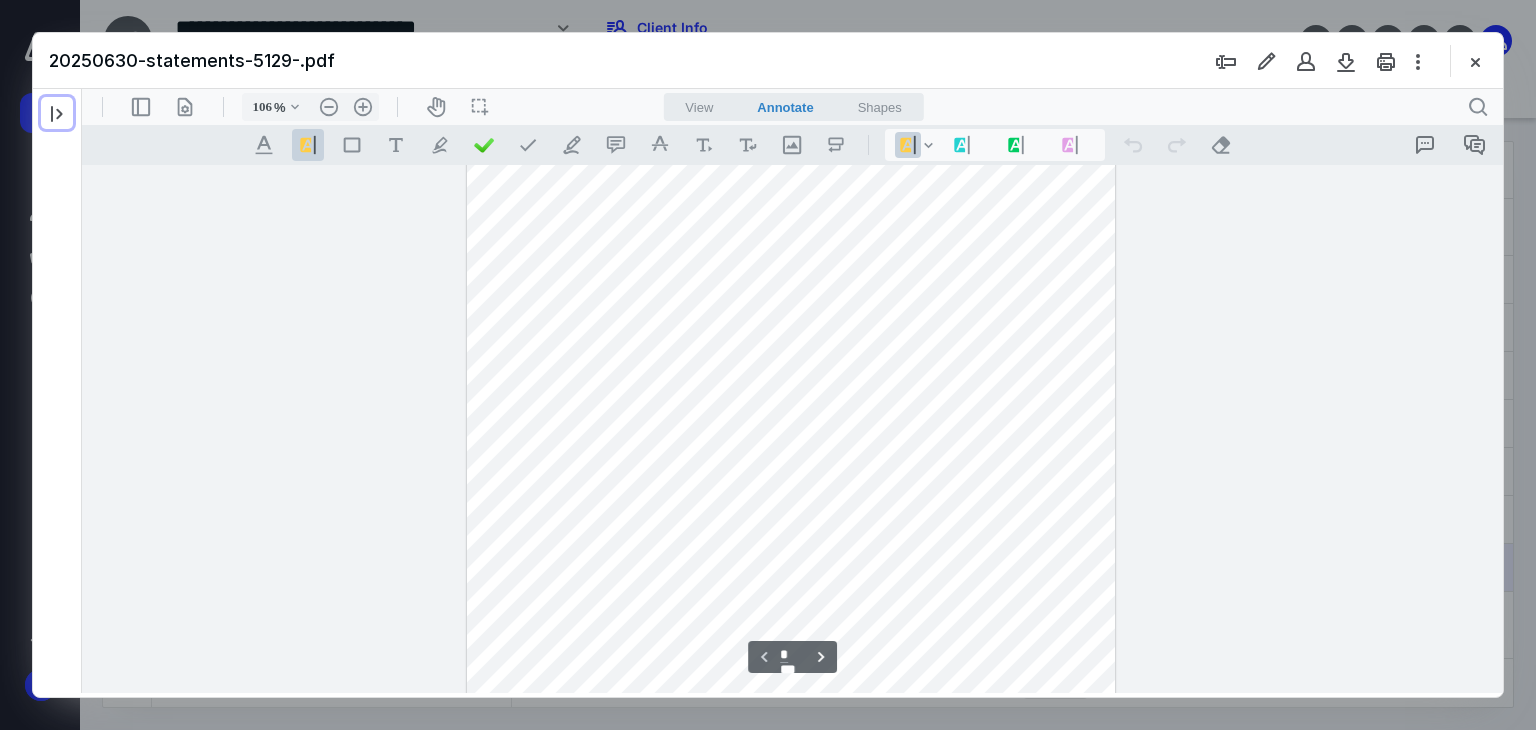 type on "156" 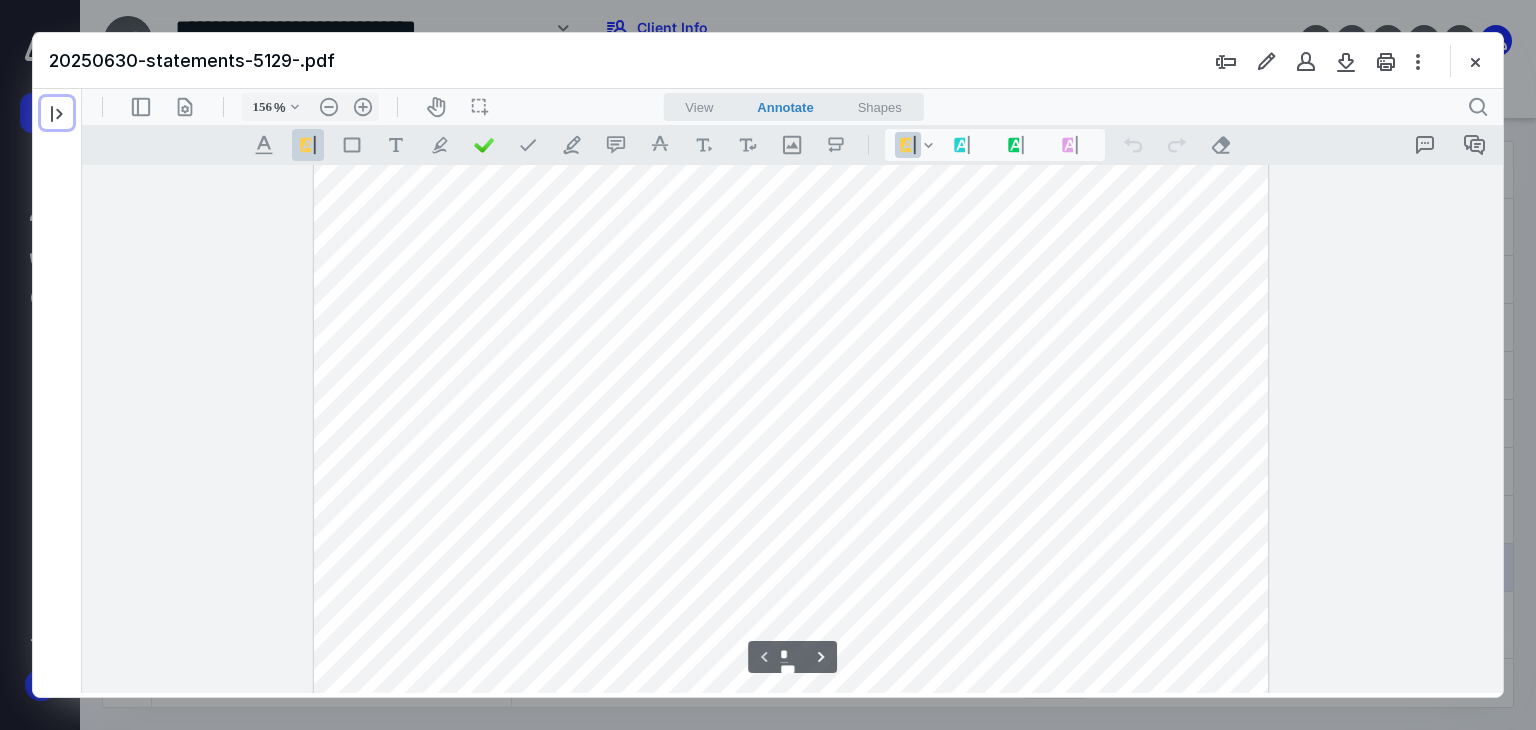 scroll, scrollTop: 403, scrollLeft: 0, axis: vertical 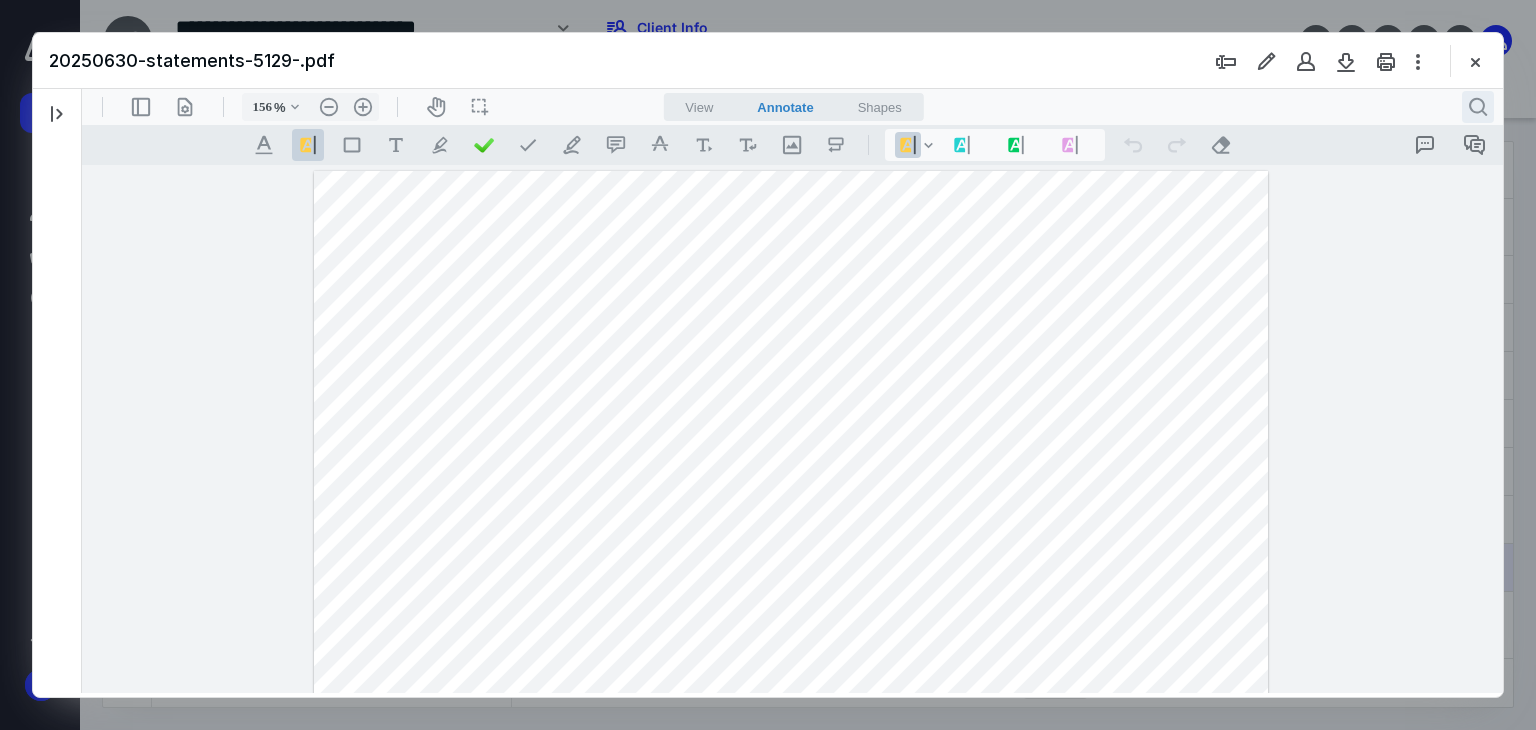 click on ".cls-1{fill:#abb0c4;} icon - header - search" at bounding box center [1478, 107] 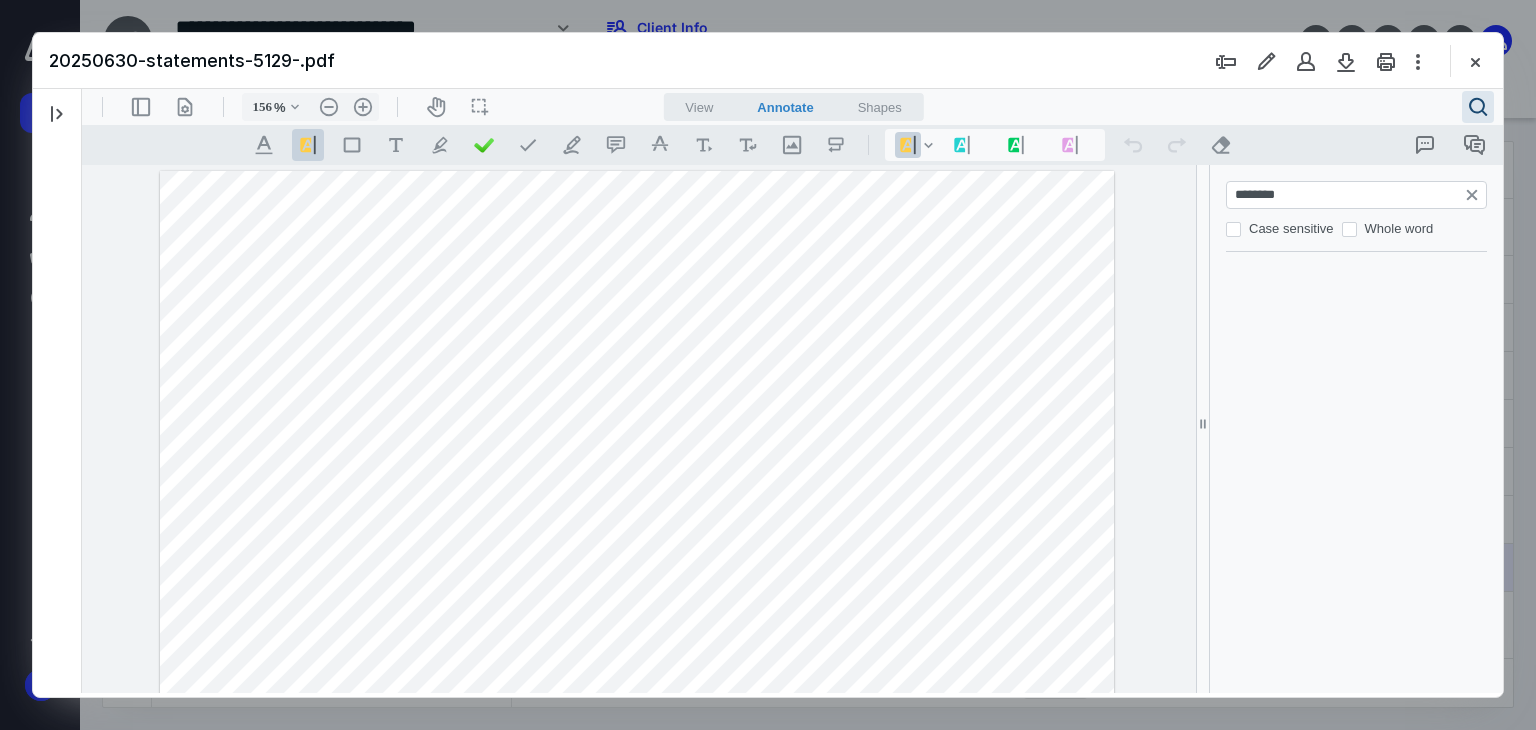 type on "********" 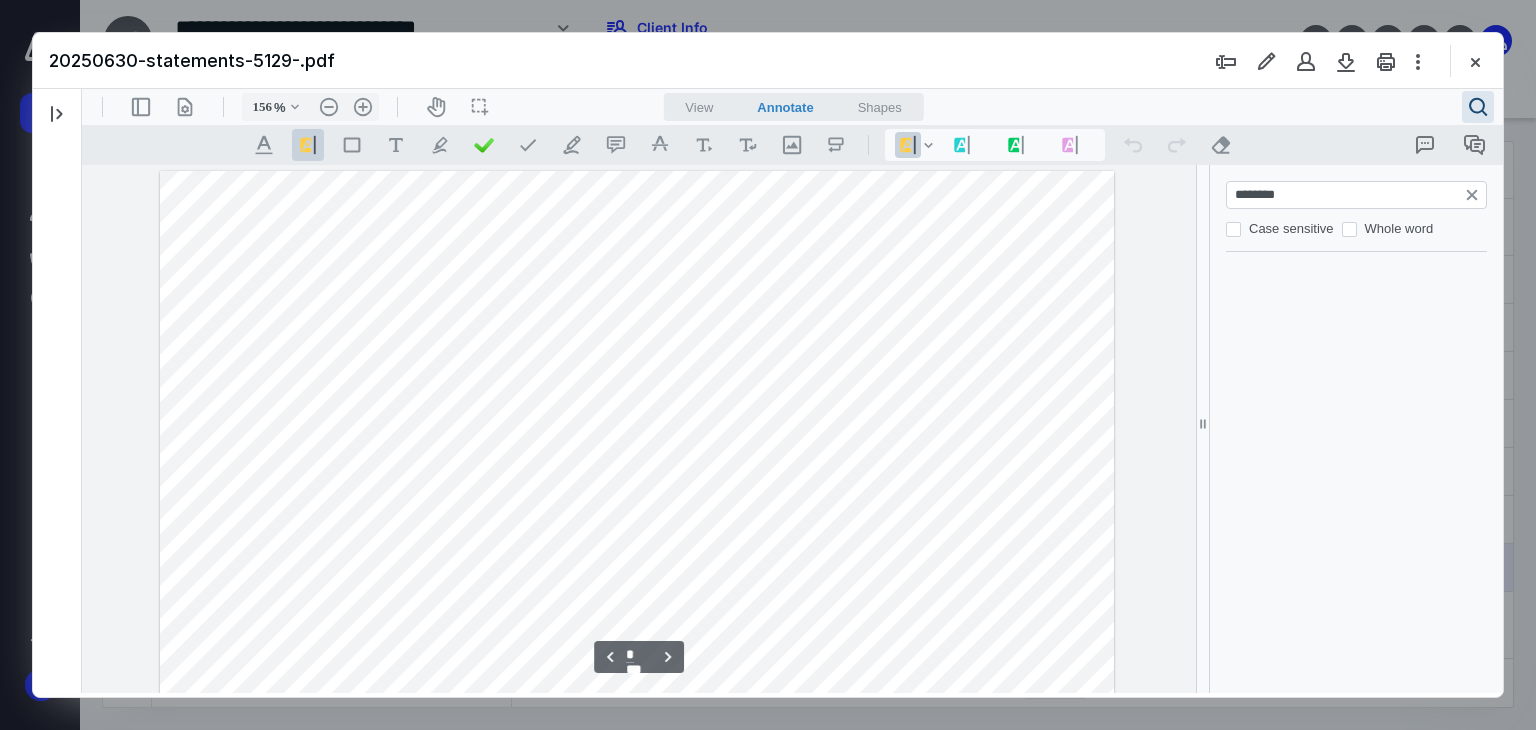 scroll, scrollTop: 4232, scrollLeft: 0, axis: vertical 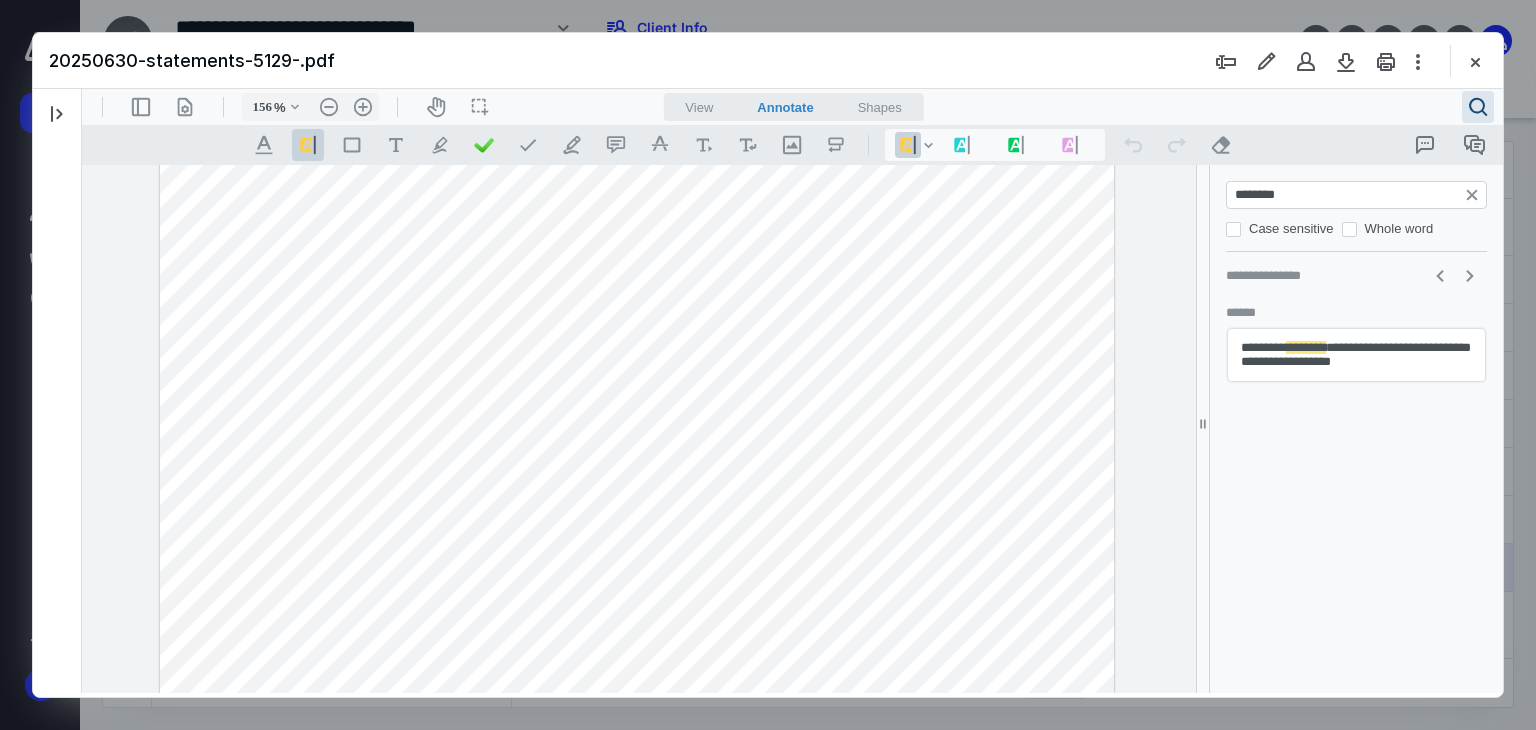 click on "********" at bounding box center [1358, 195] 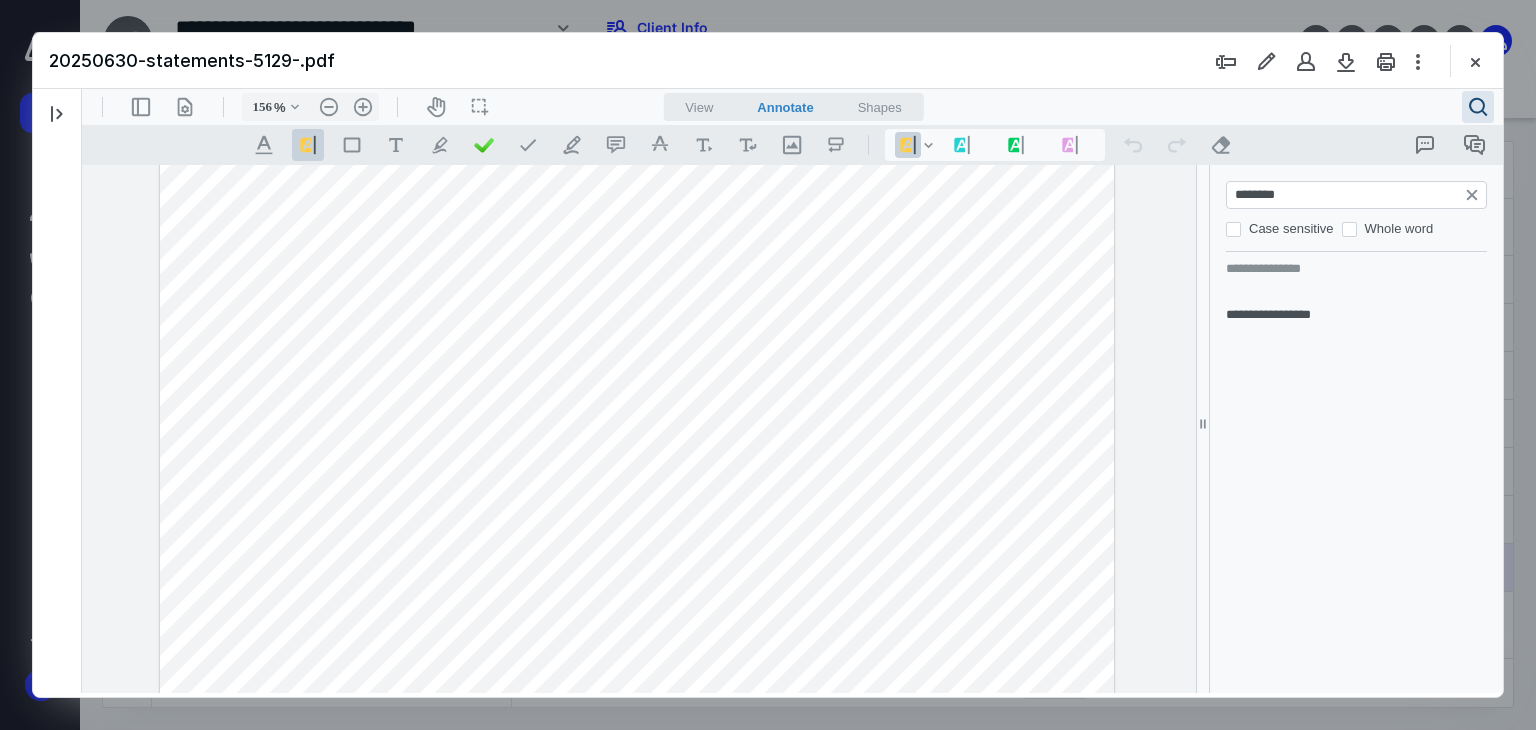 click on "**********" at bounding box center [1356, 195] 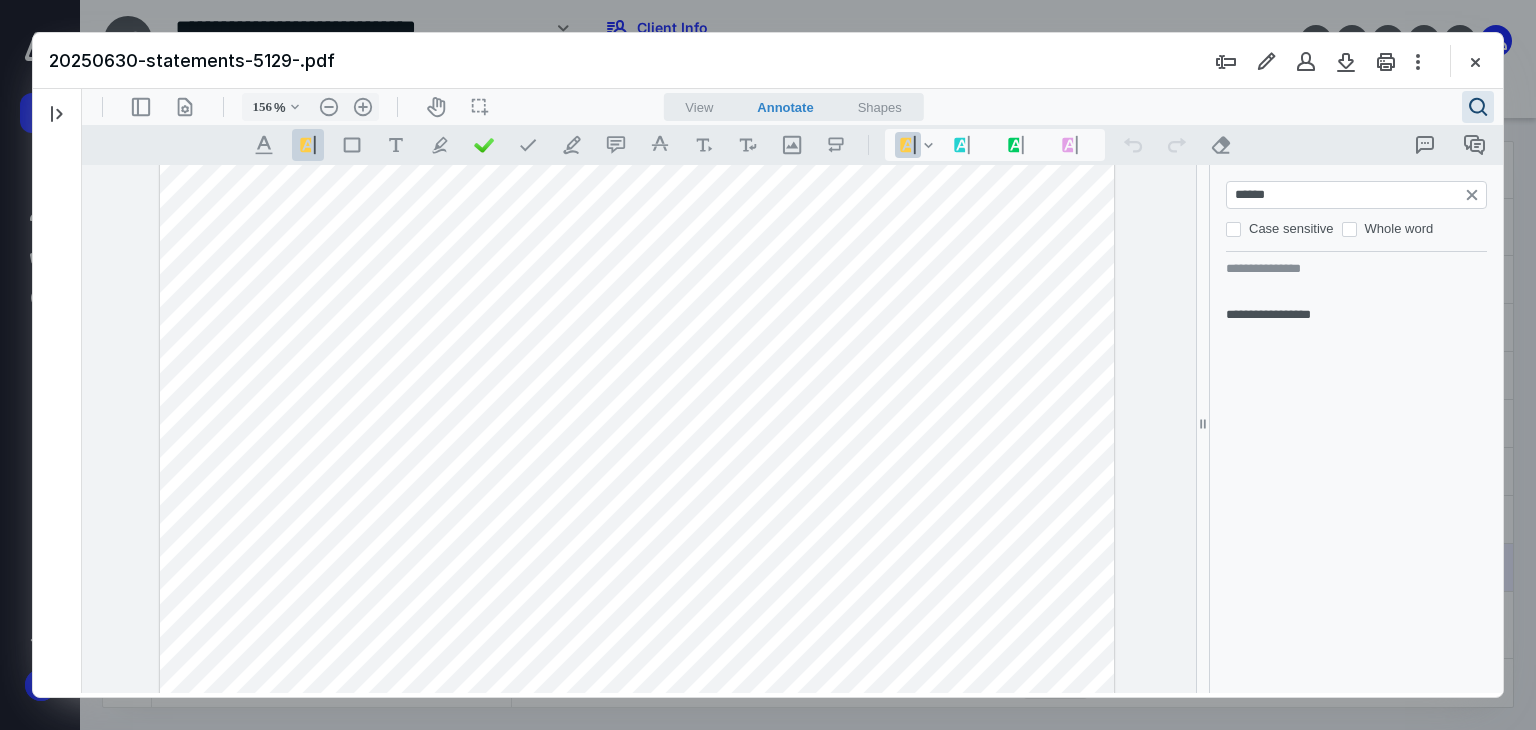 type on "******" 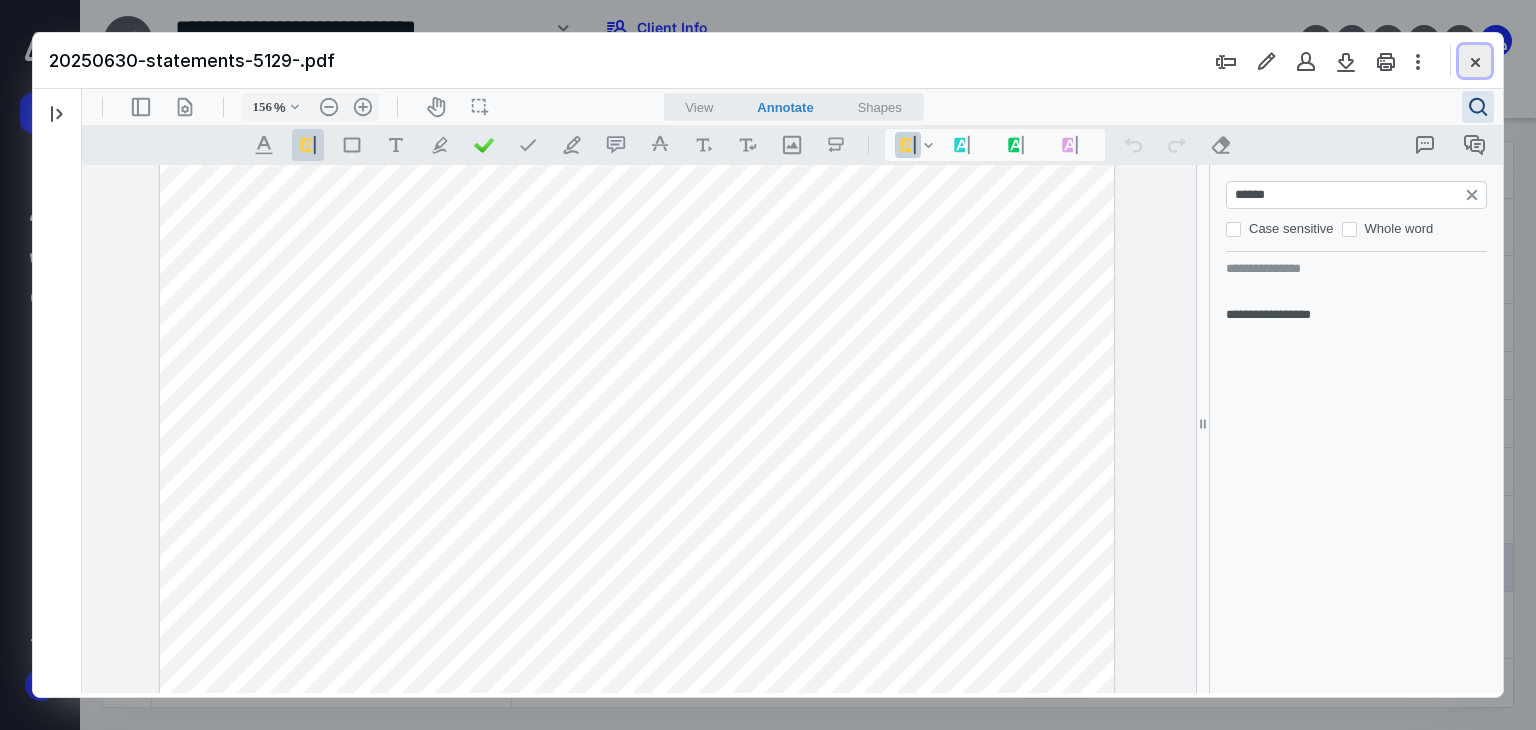 click at bounding box center [1475, 61] 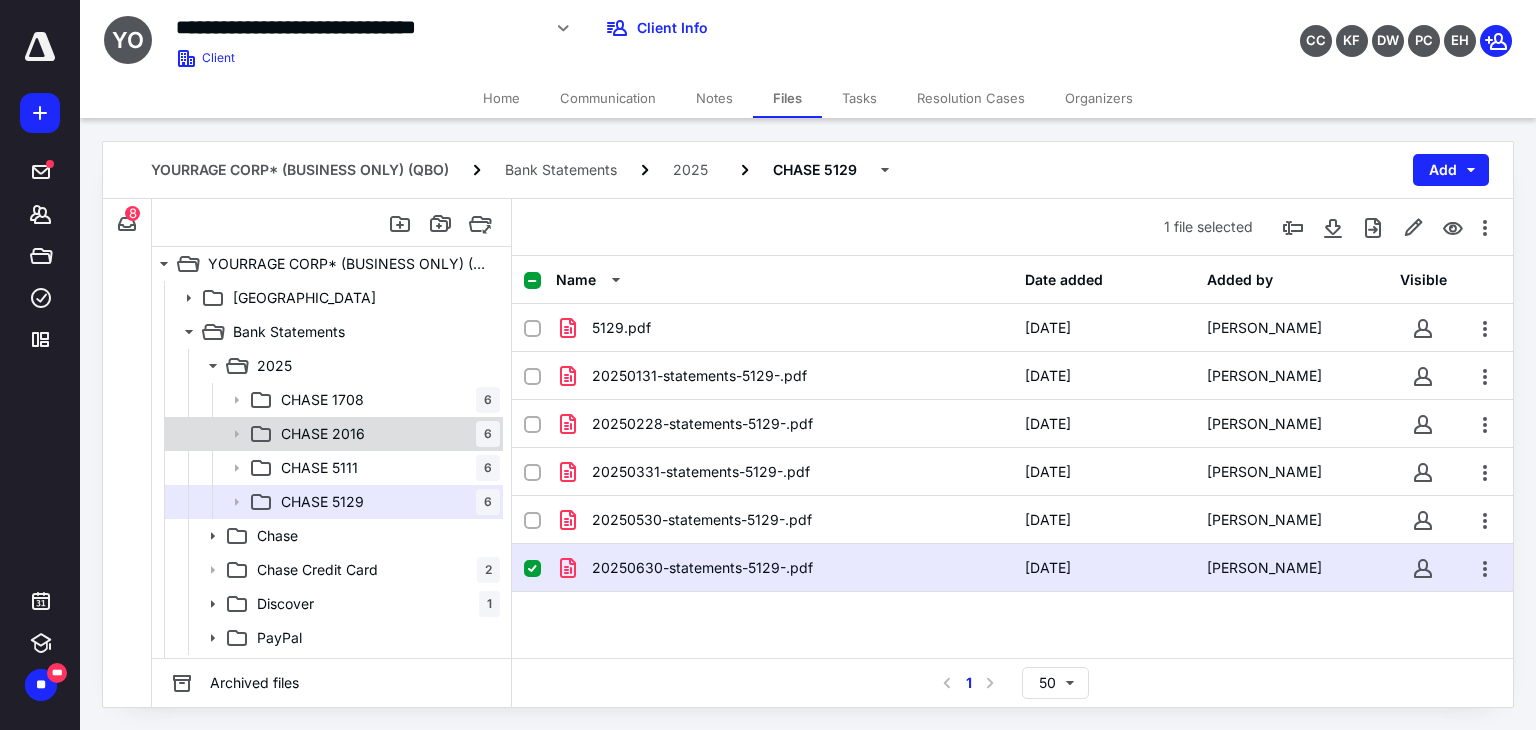 click on "CHASE 2016 6" at bounding box center [386, 434] 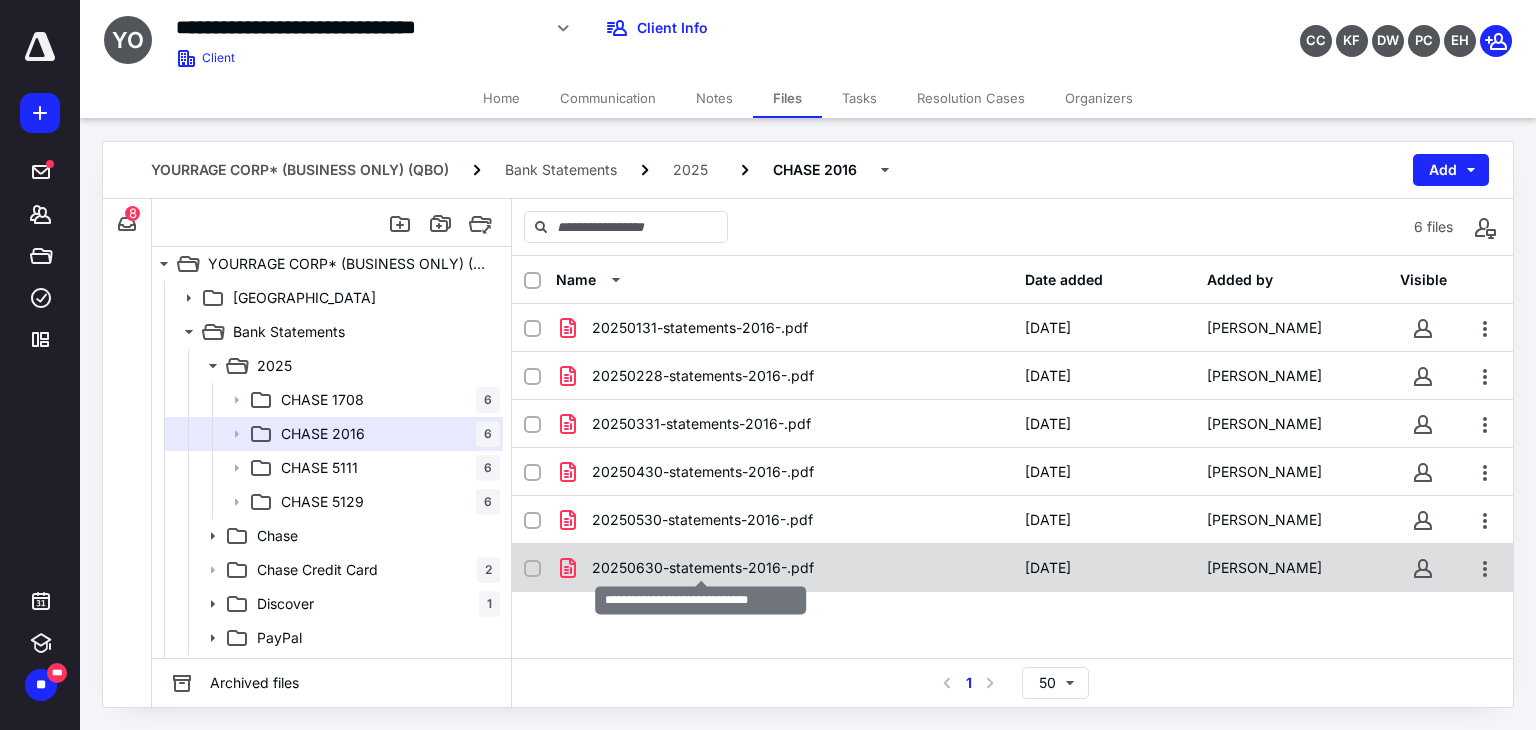 click on "20250630-statements-2016-.pdf" at bounding box center (703, 568) 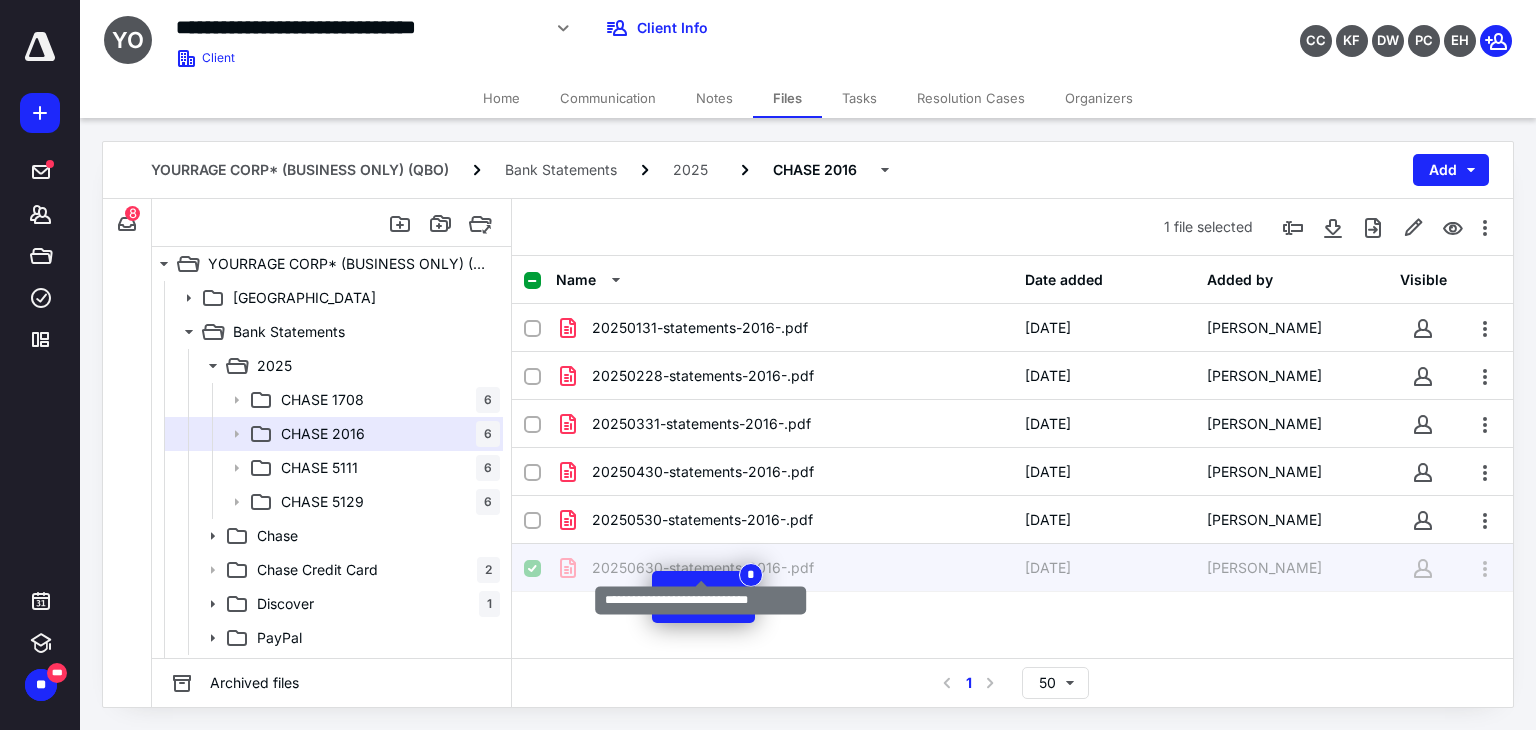 click on "20250630-statements-2016-.pdf" at bounding box center [703, 568] 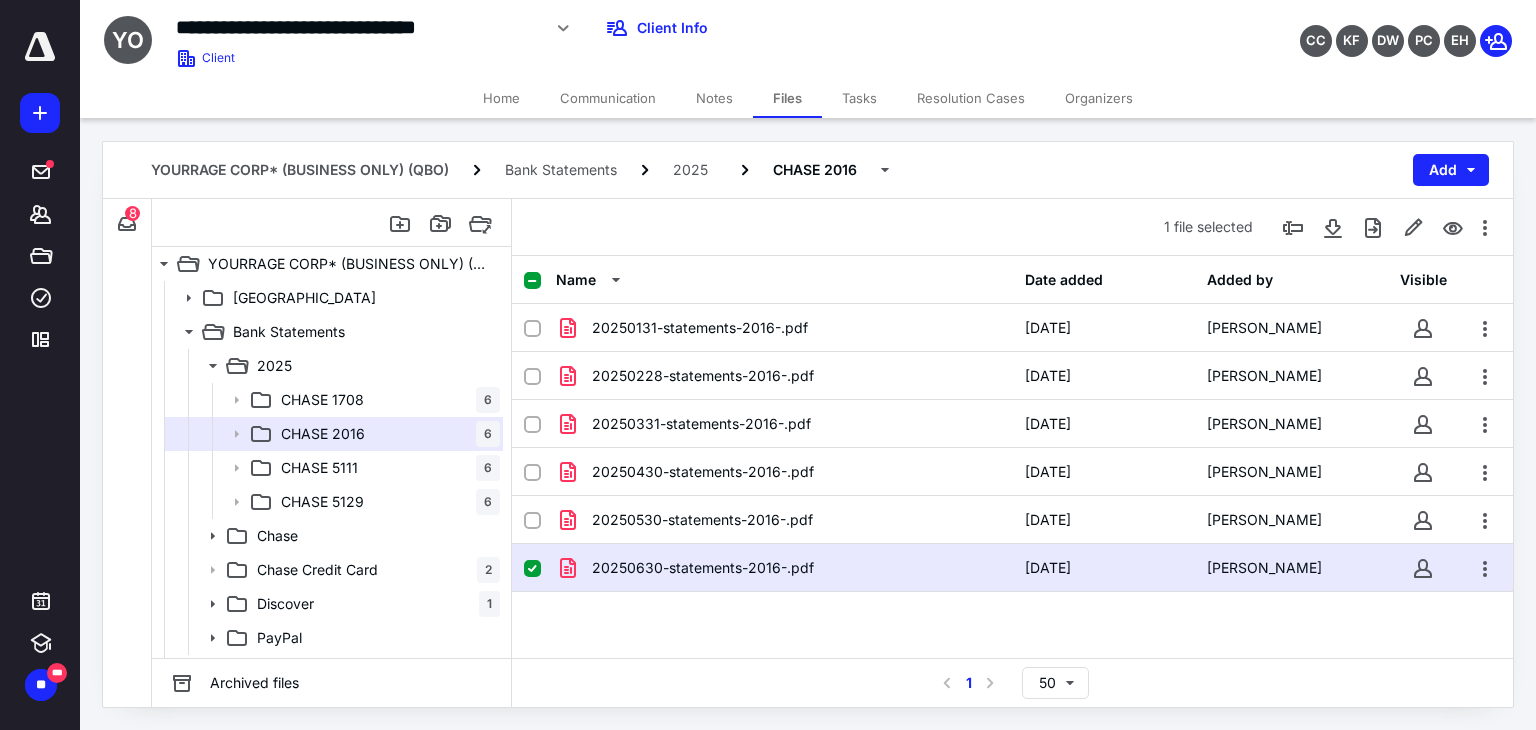 click on "20250630-statements-2016-.pdf" at bounding box center [703, 568] 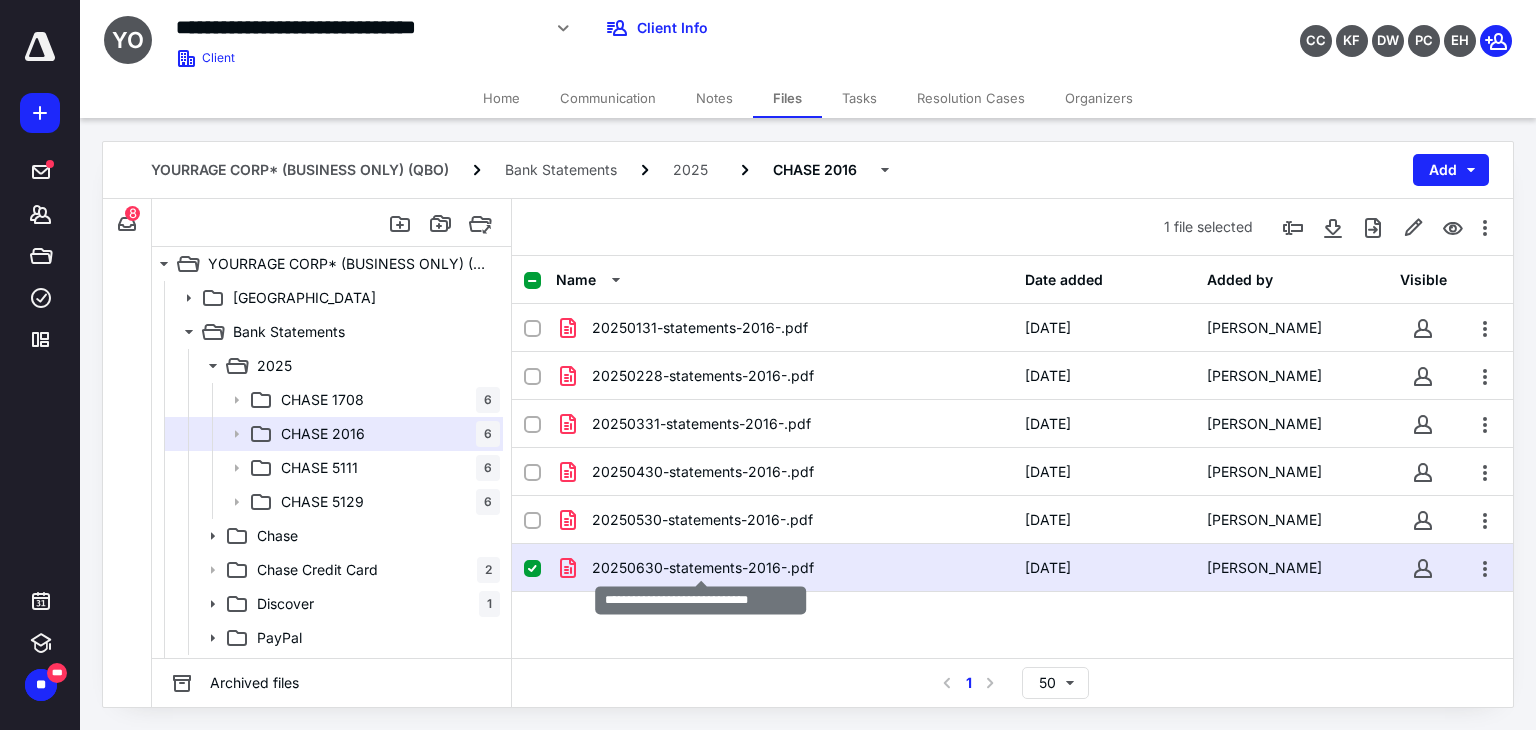 click on "20250630-statements-2016-.pdf" at bounding box center (703, 568) 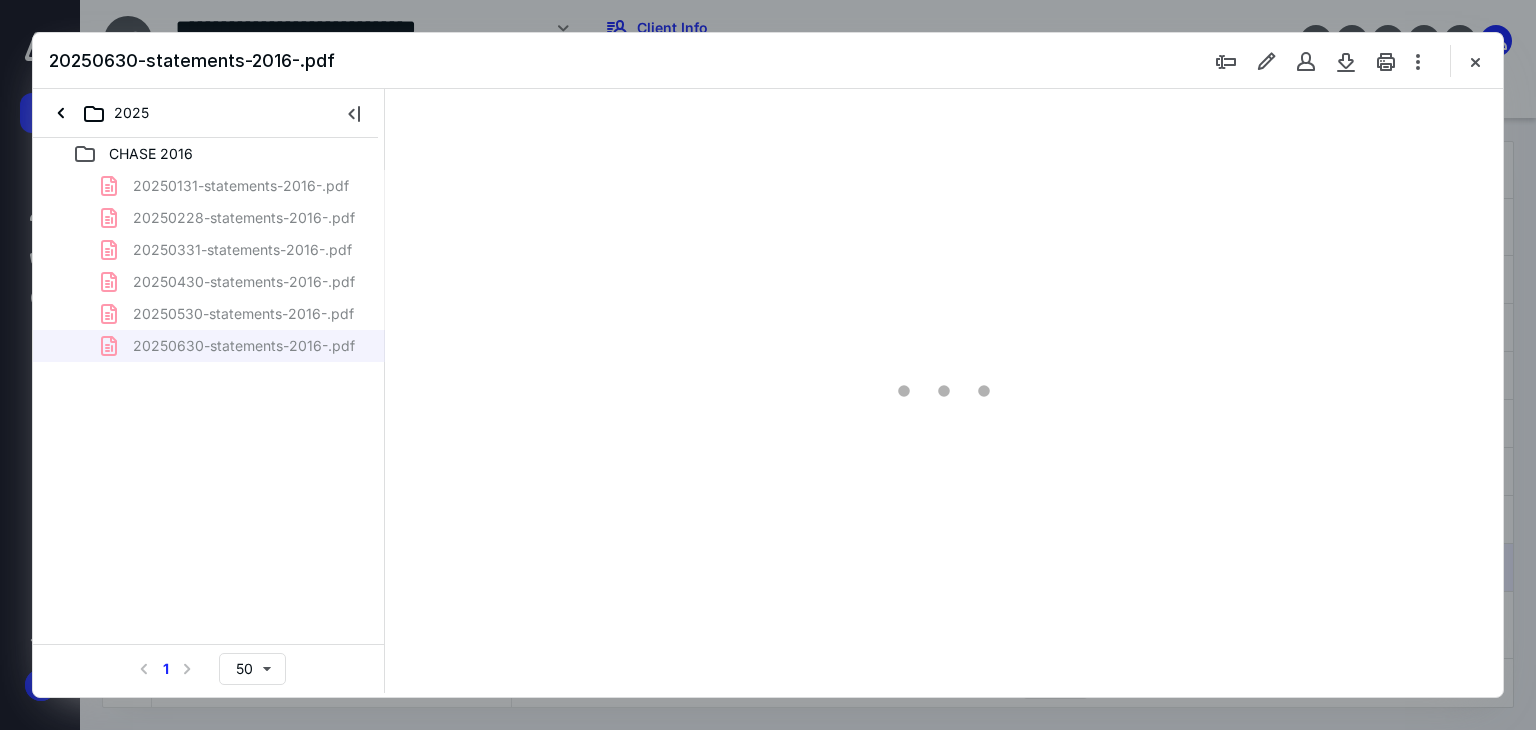 scroll, scrollTop: 0, scrollLeft: 0, axis: both 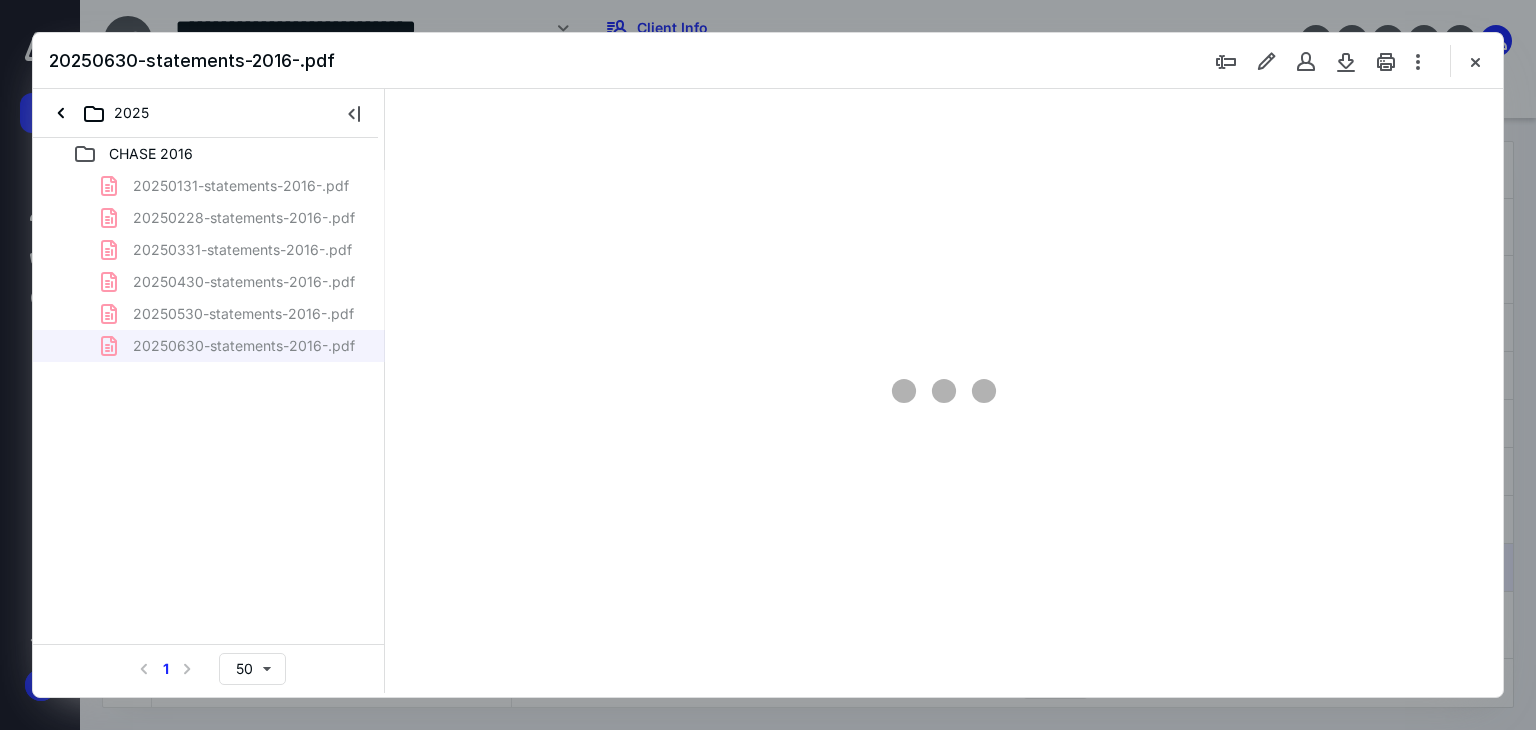 type on "66" 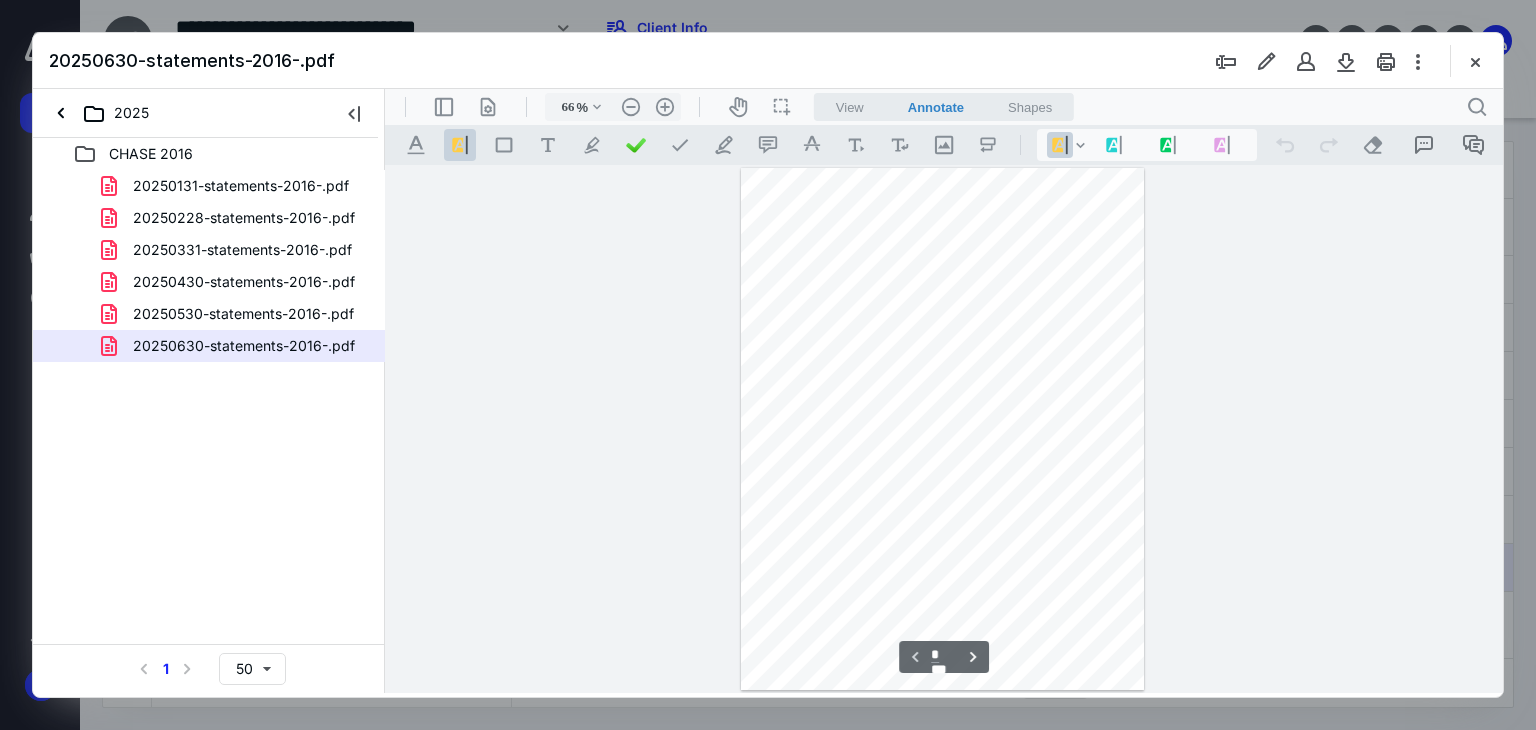 scroll, scrollTop: 79, scrollLeft: 0, axis: vertical 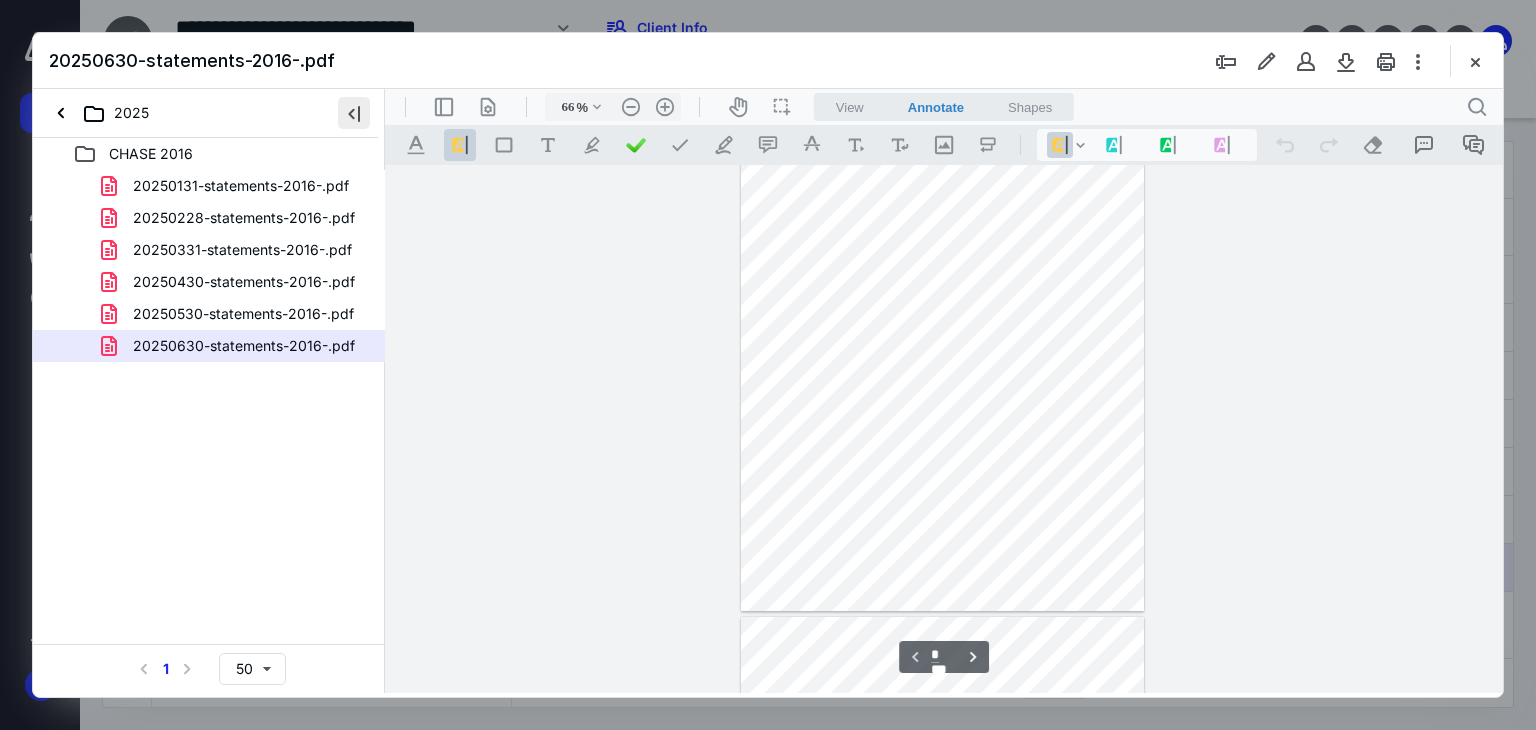 click at bounding box center [354, 113] 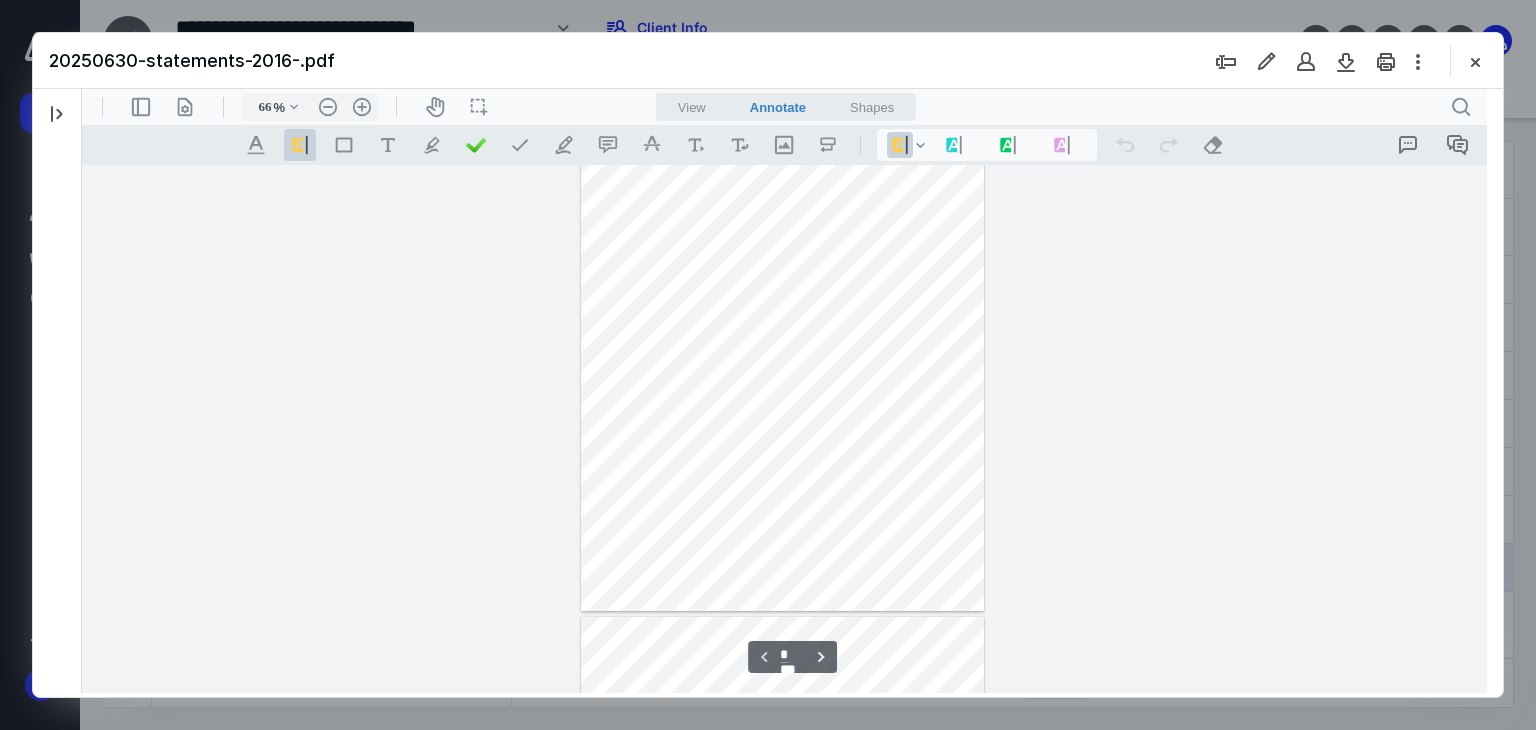 type 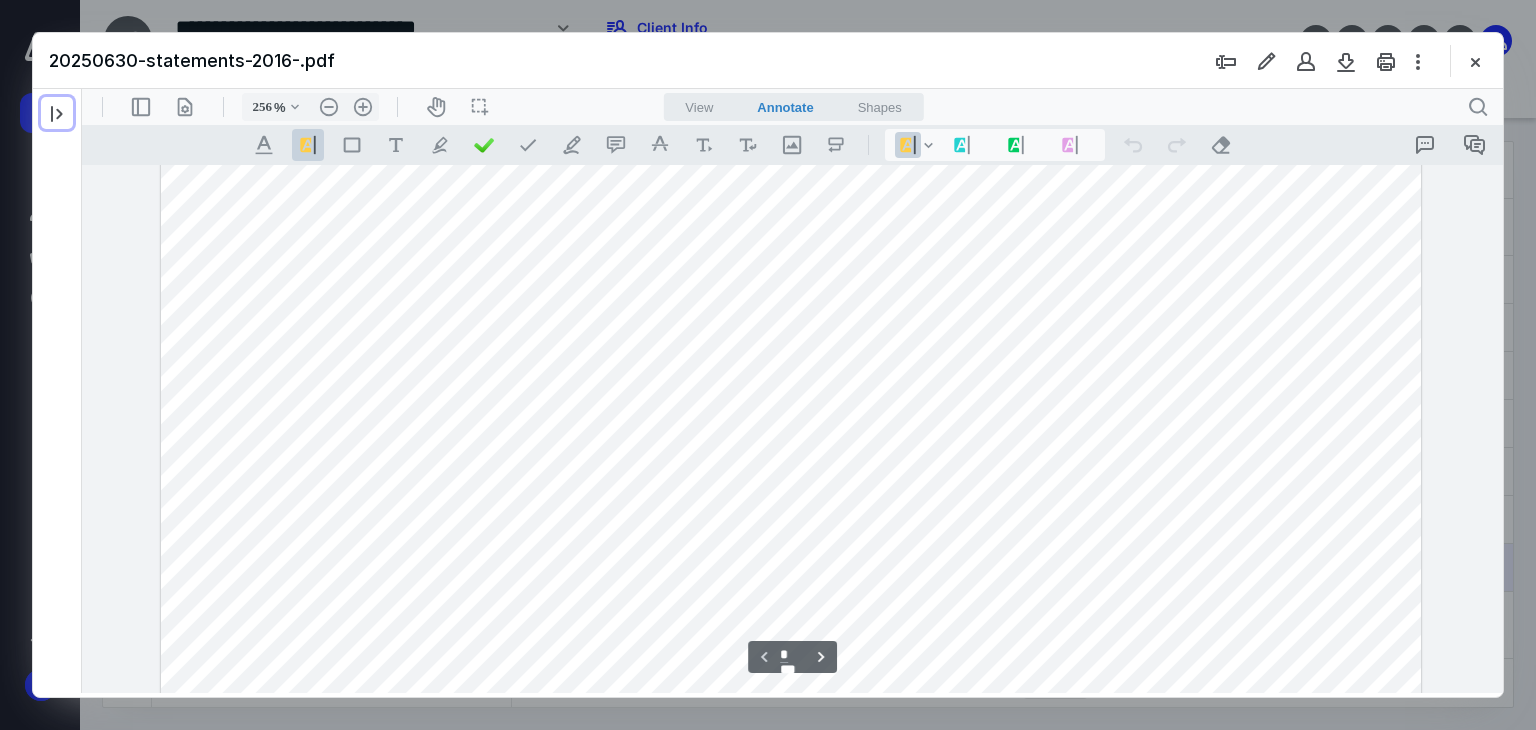 scroll, scrollTop: 931, scrollLeft: 92, axis: both 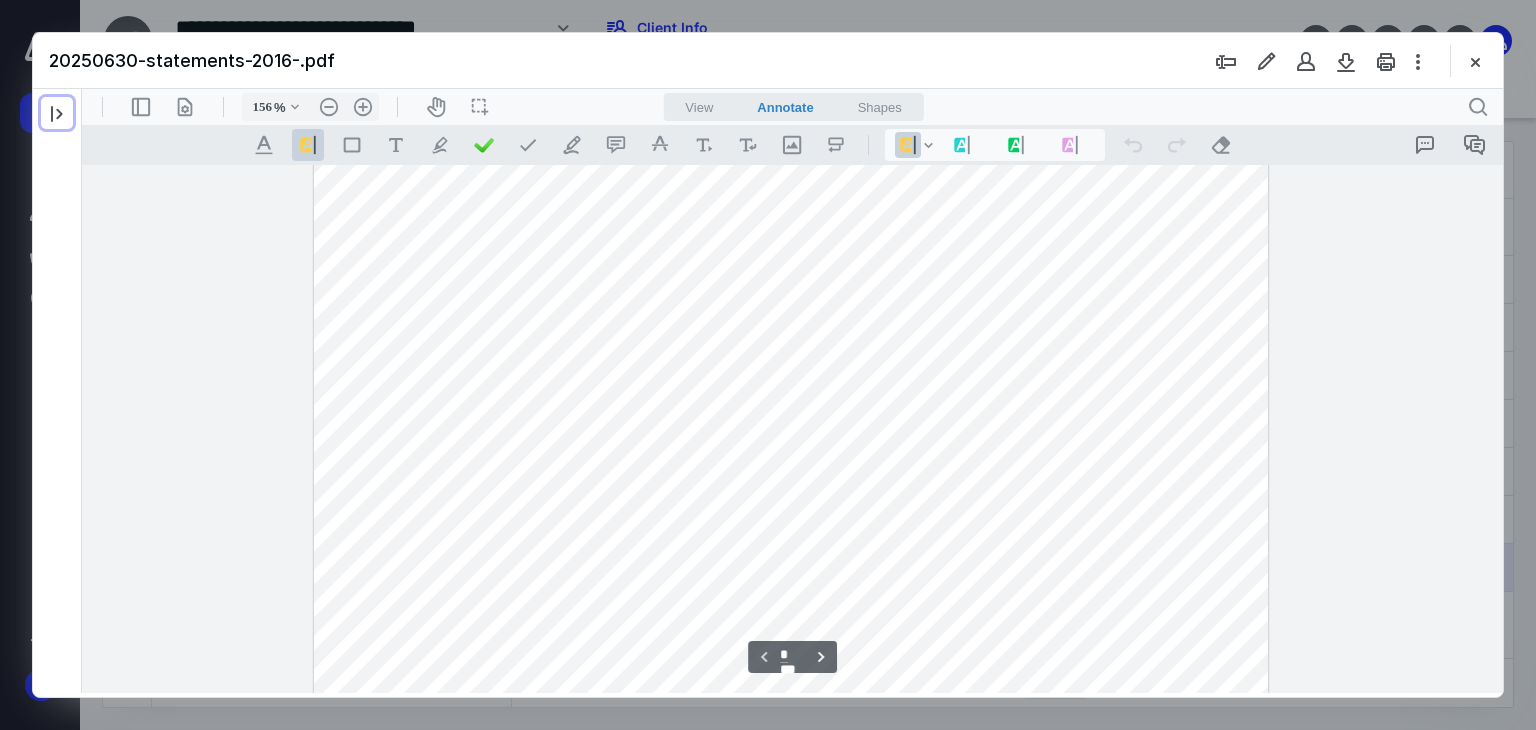 type on "206" 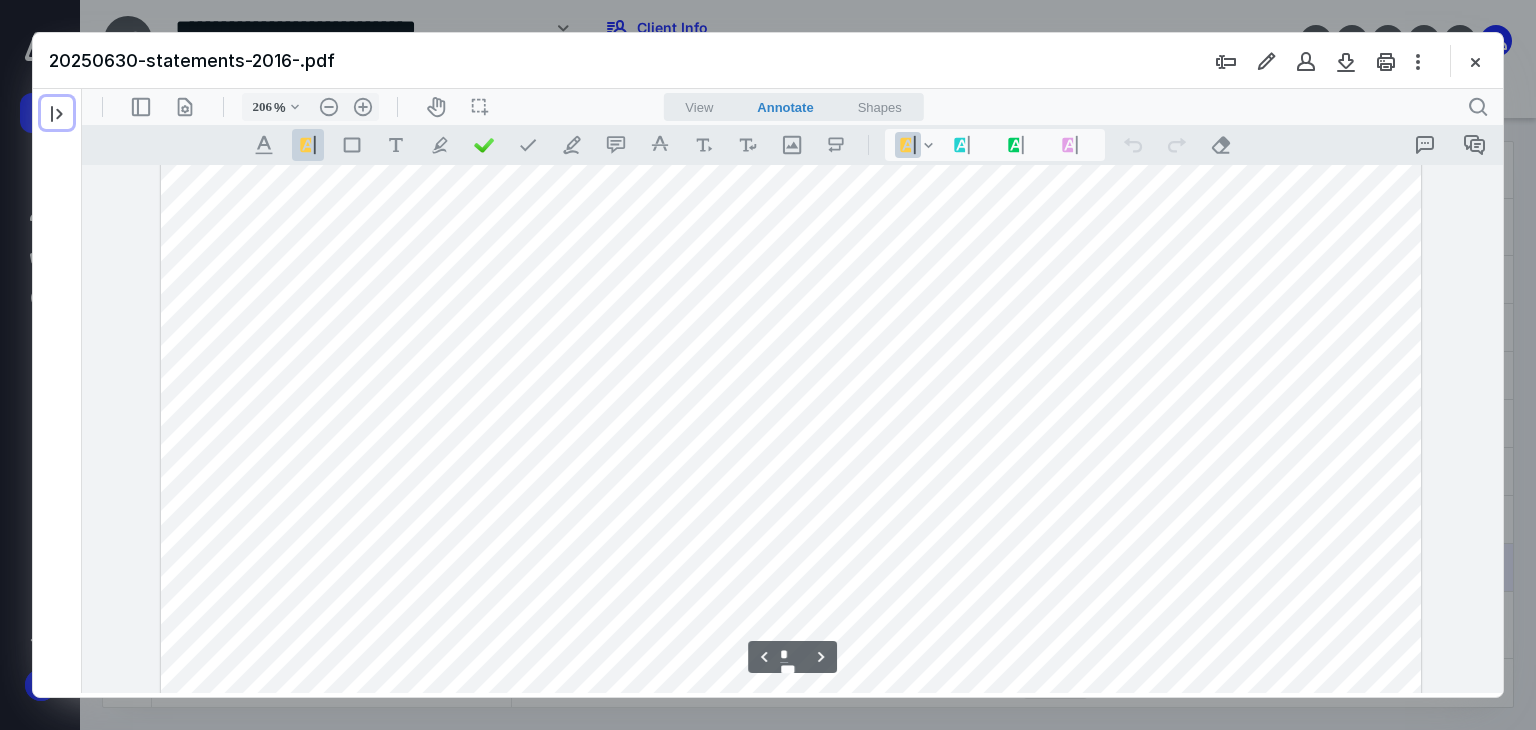 scroll, scrollTop: 1800, scrollLeft: 0, axis: vertical 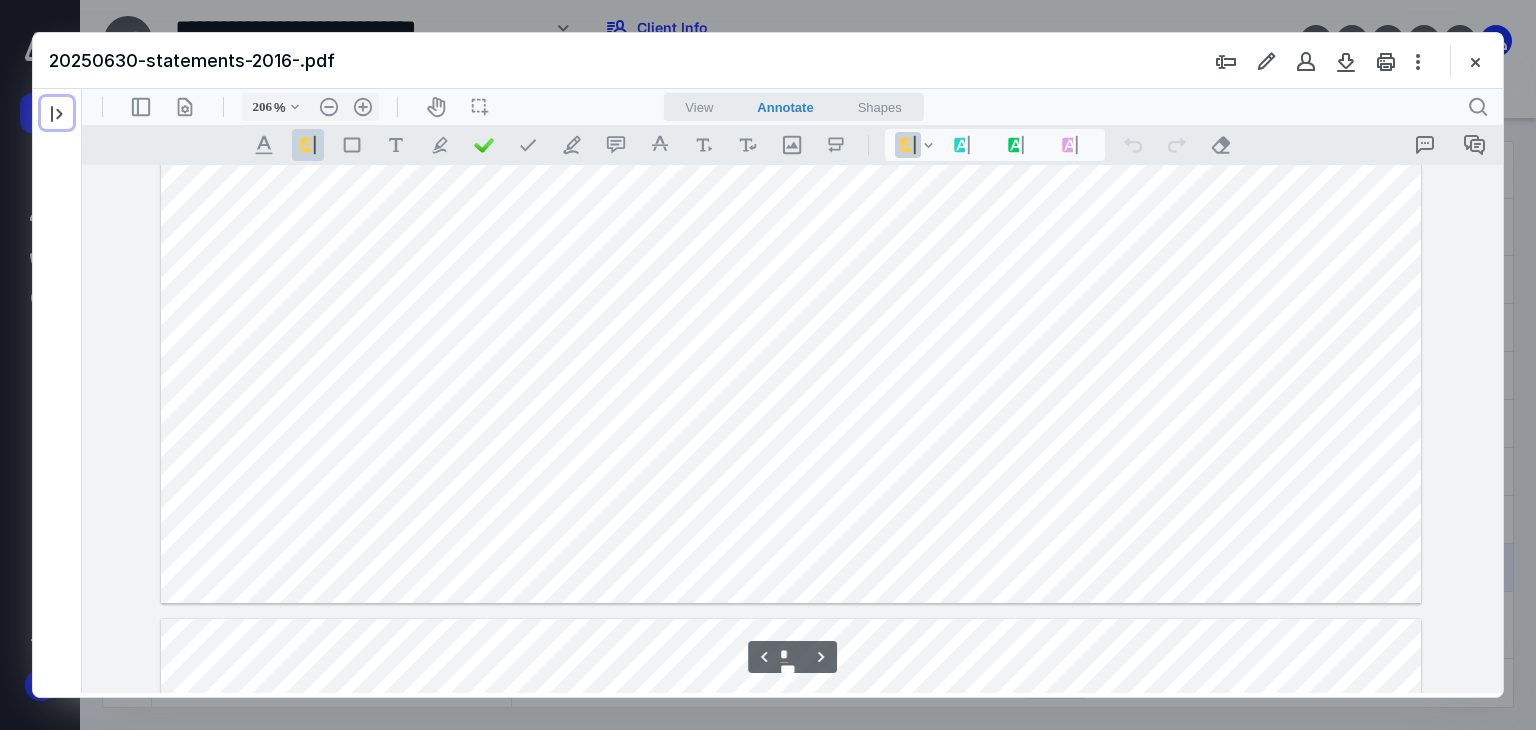 type on "*" 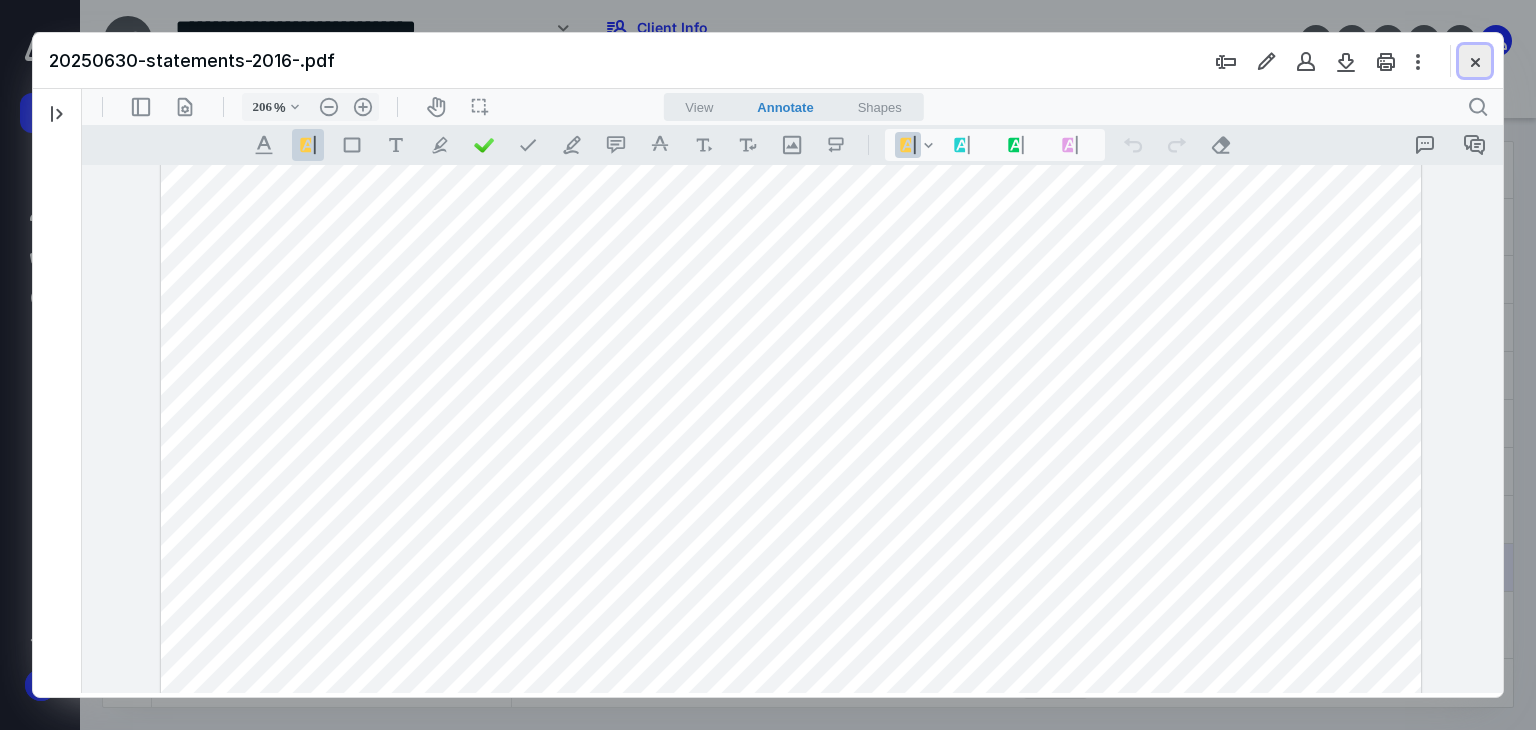click at bounding box center [1475, 61] 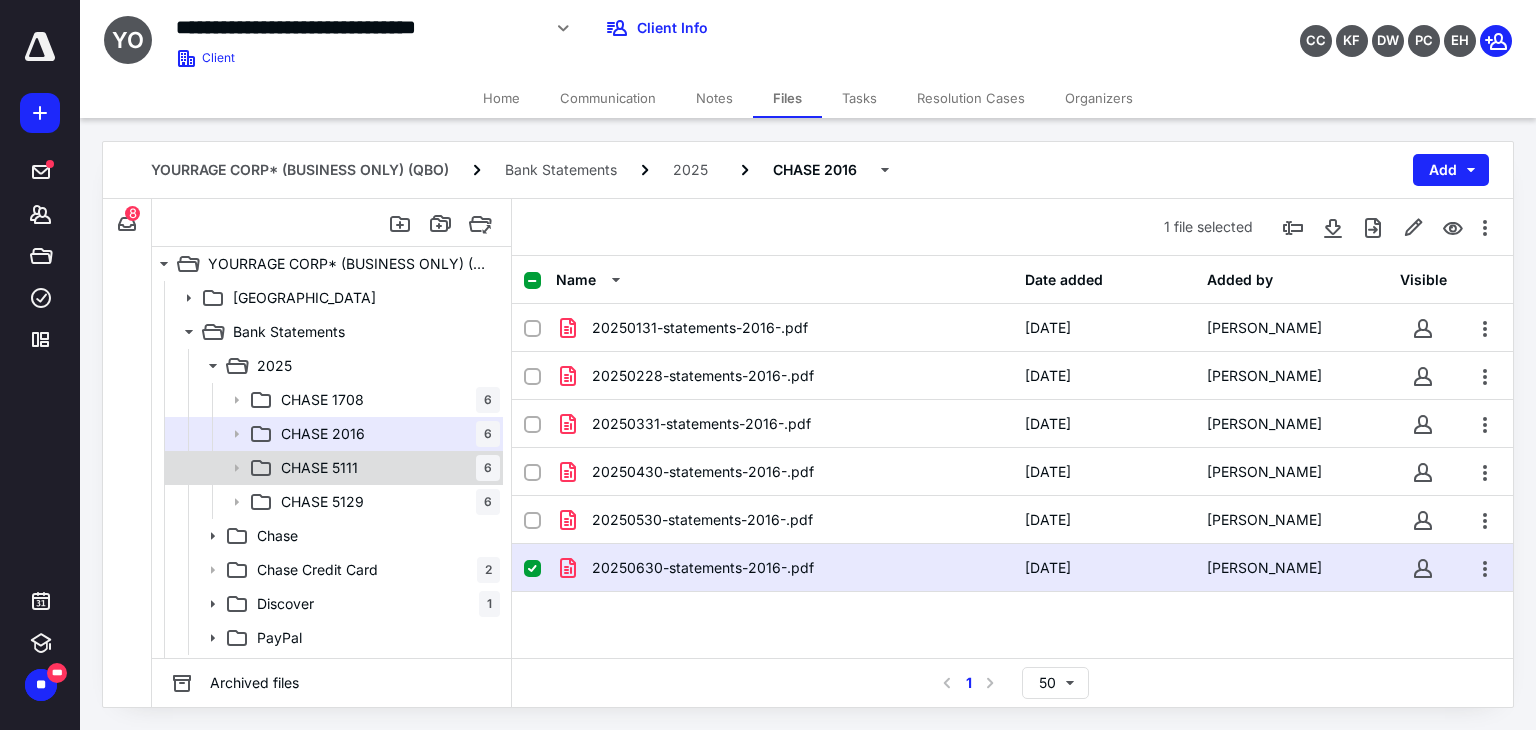 click on "CHASE 5111 6" at bounding box center [332, 468] 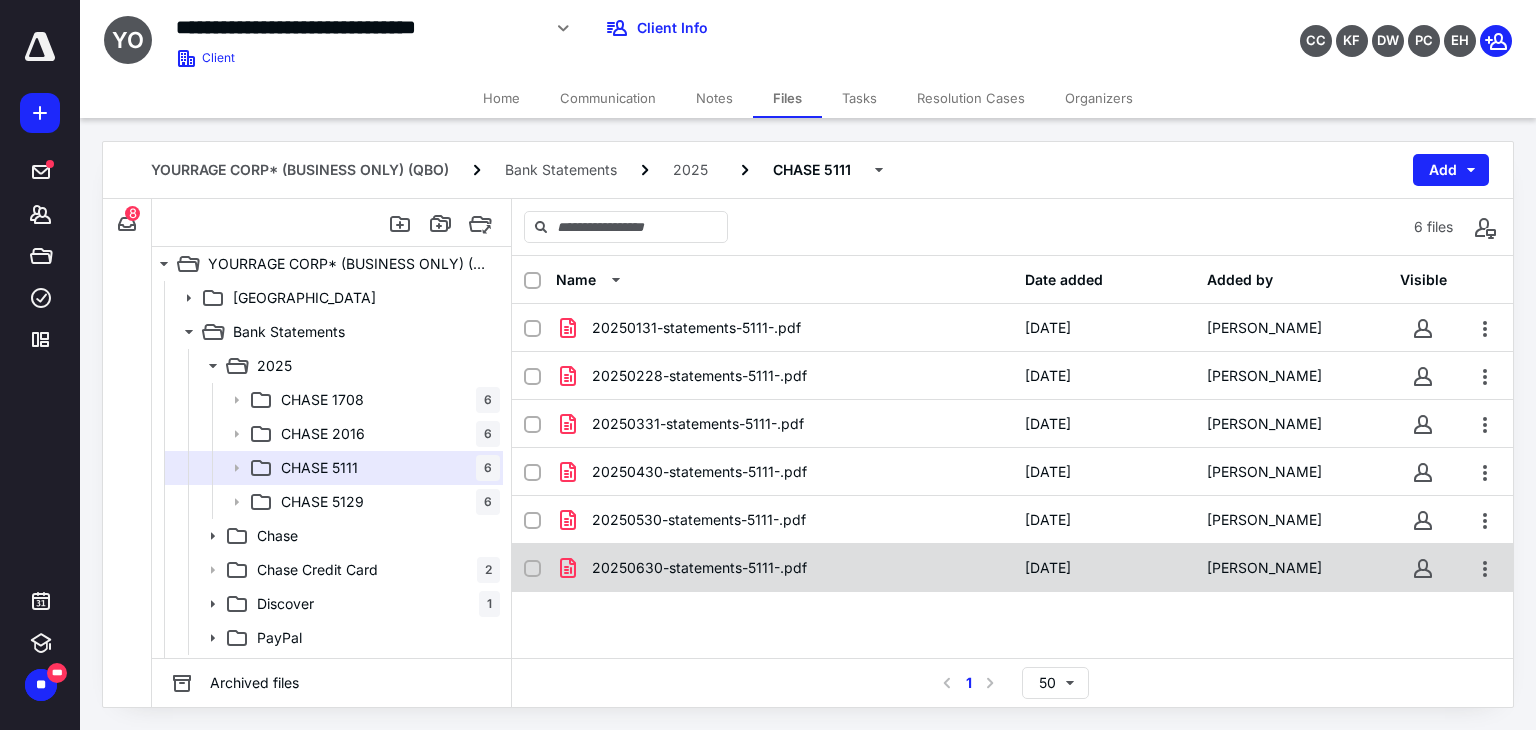 click on "20250630-statements-5111-.pdf" at bounding box center (699, 568) 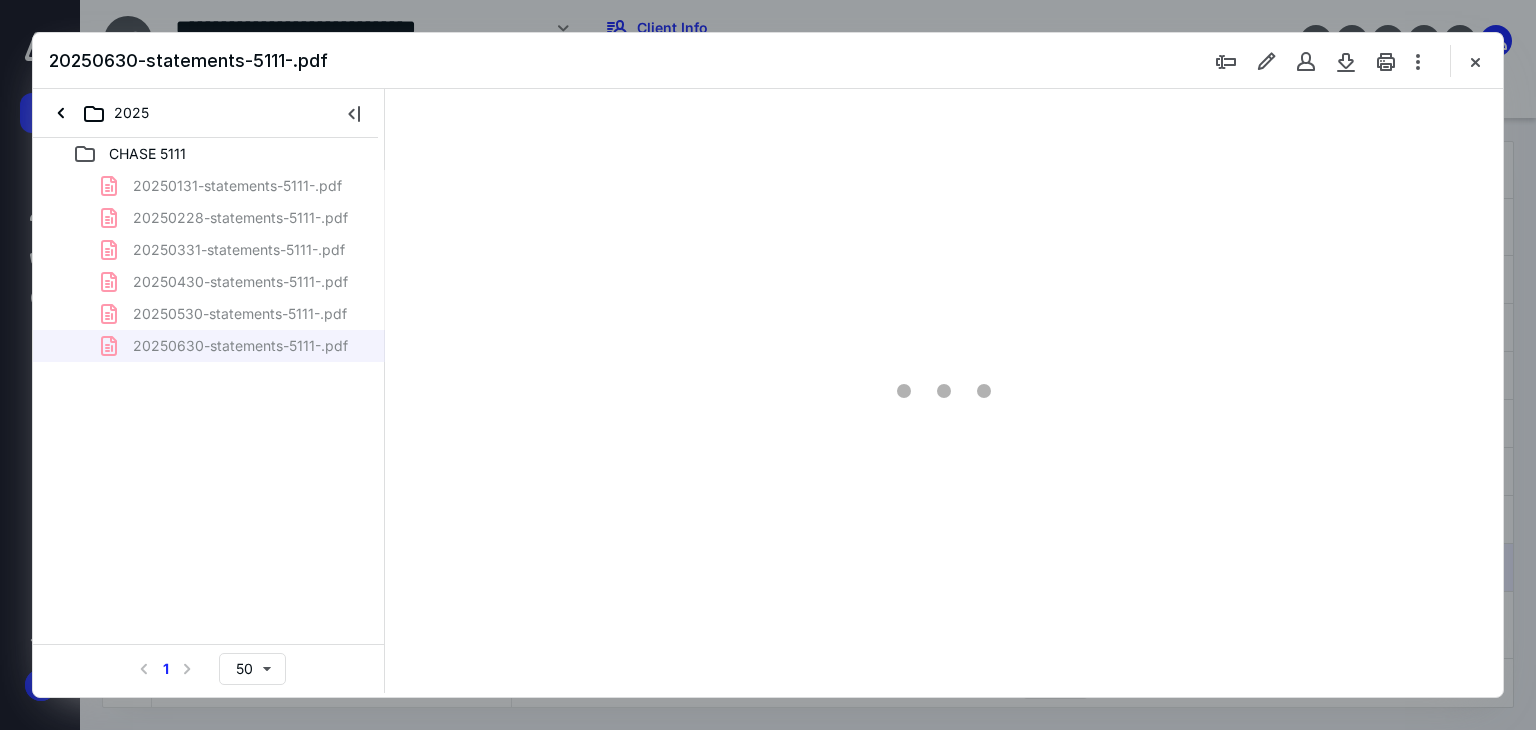 scroll, scrollTop: 0, scrollLeft: 0, axis: both 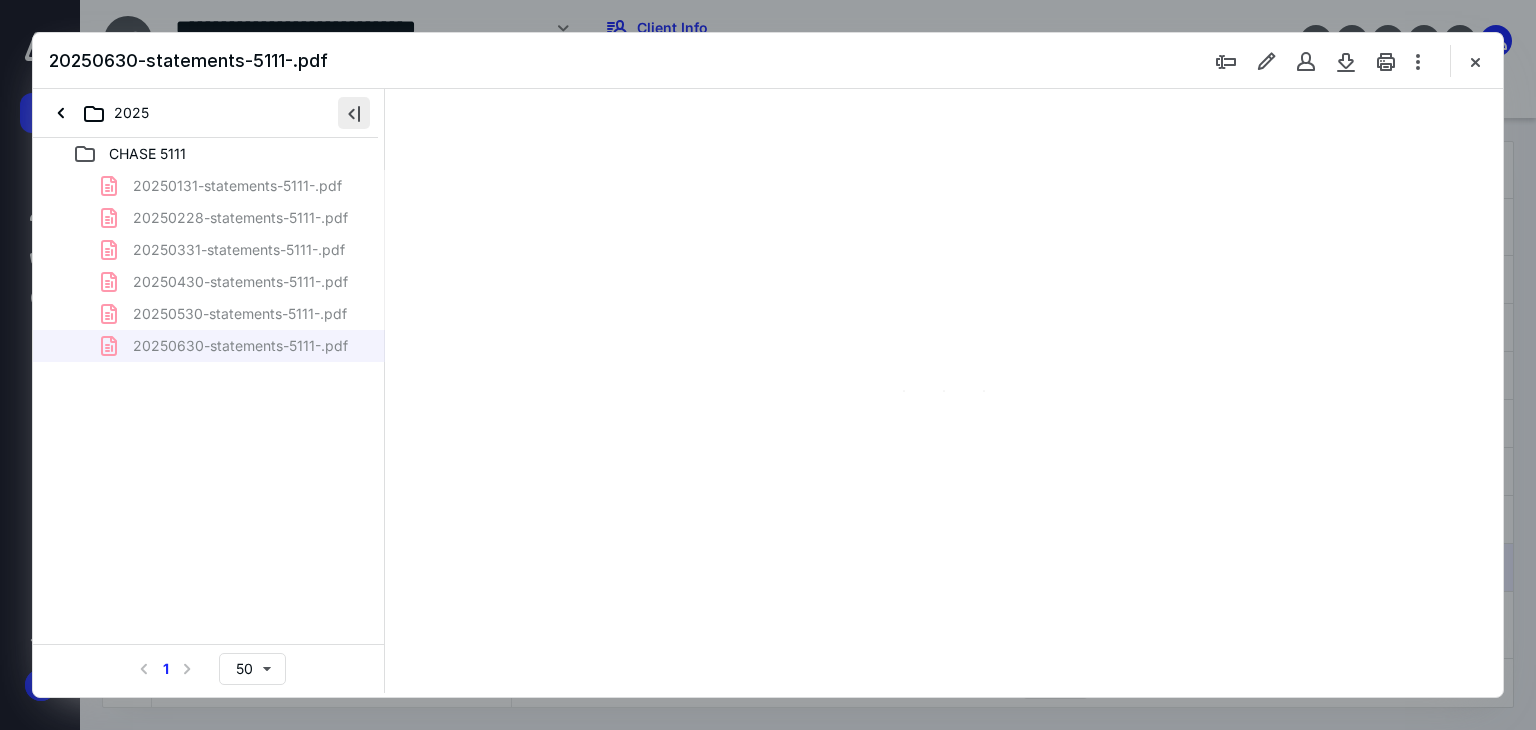 click at bounding box center [354, 113] 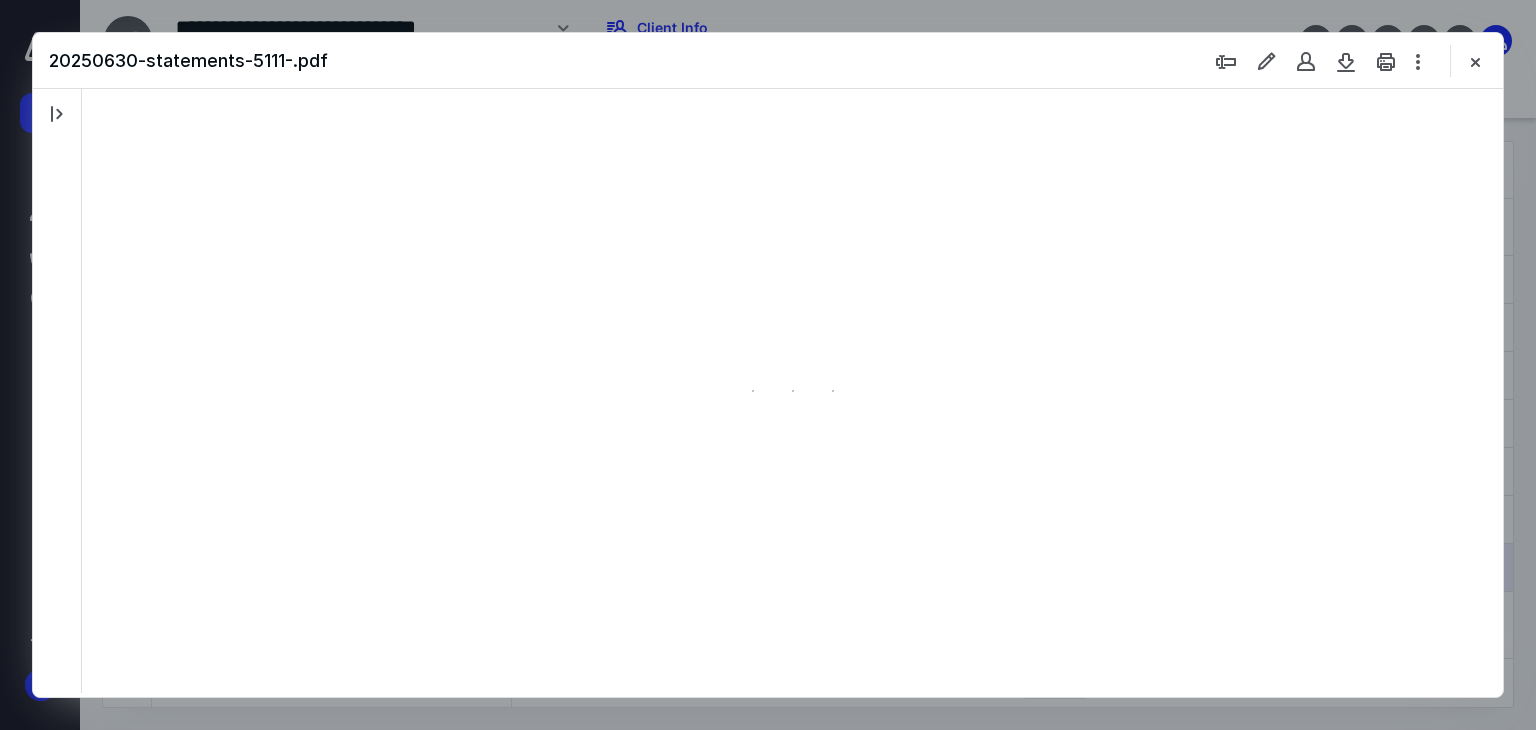 type on "66" 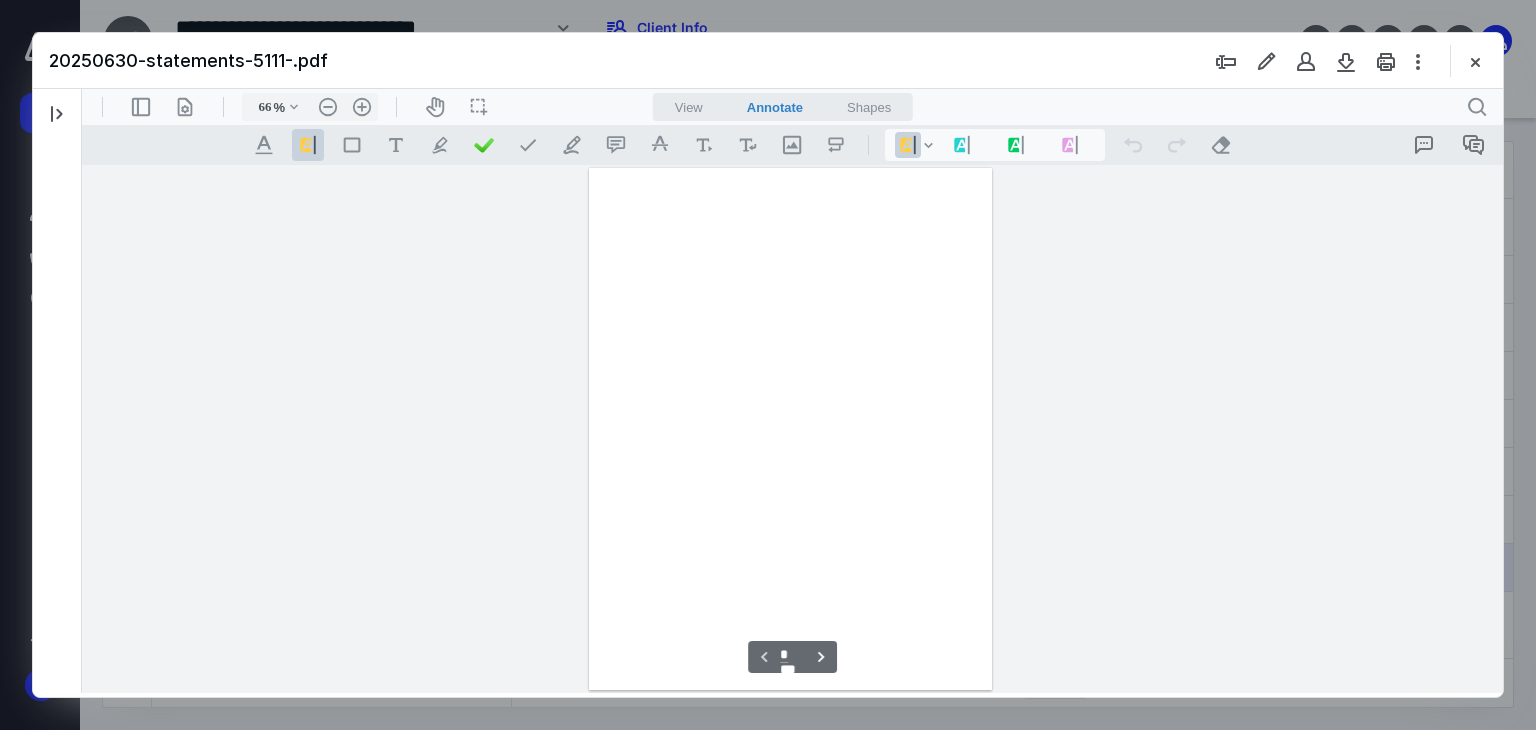 scroll, scrollTop: 79, scrollLeft: 0, axis: vertical 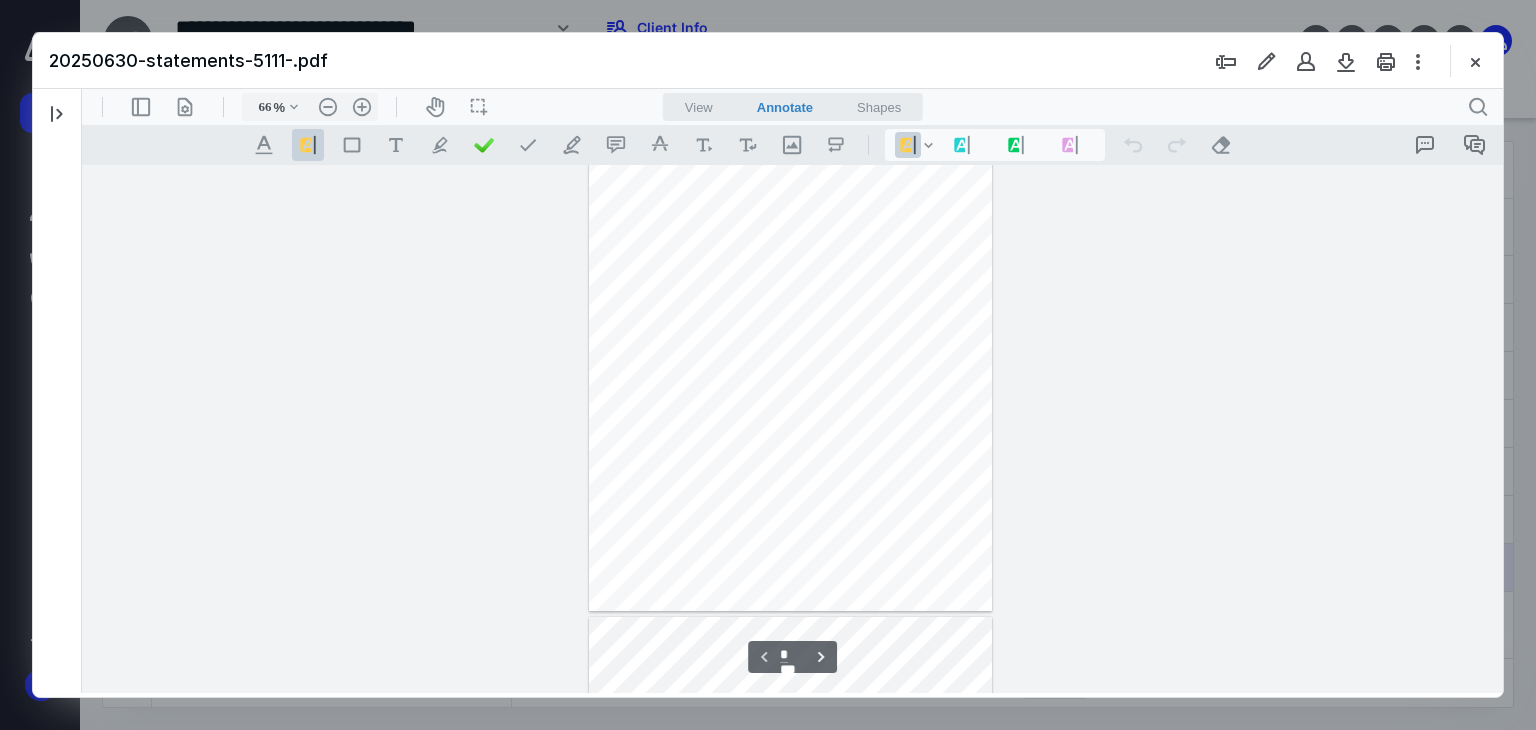 type 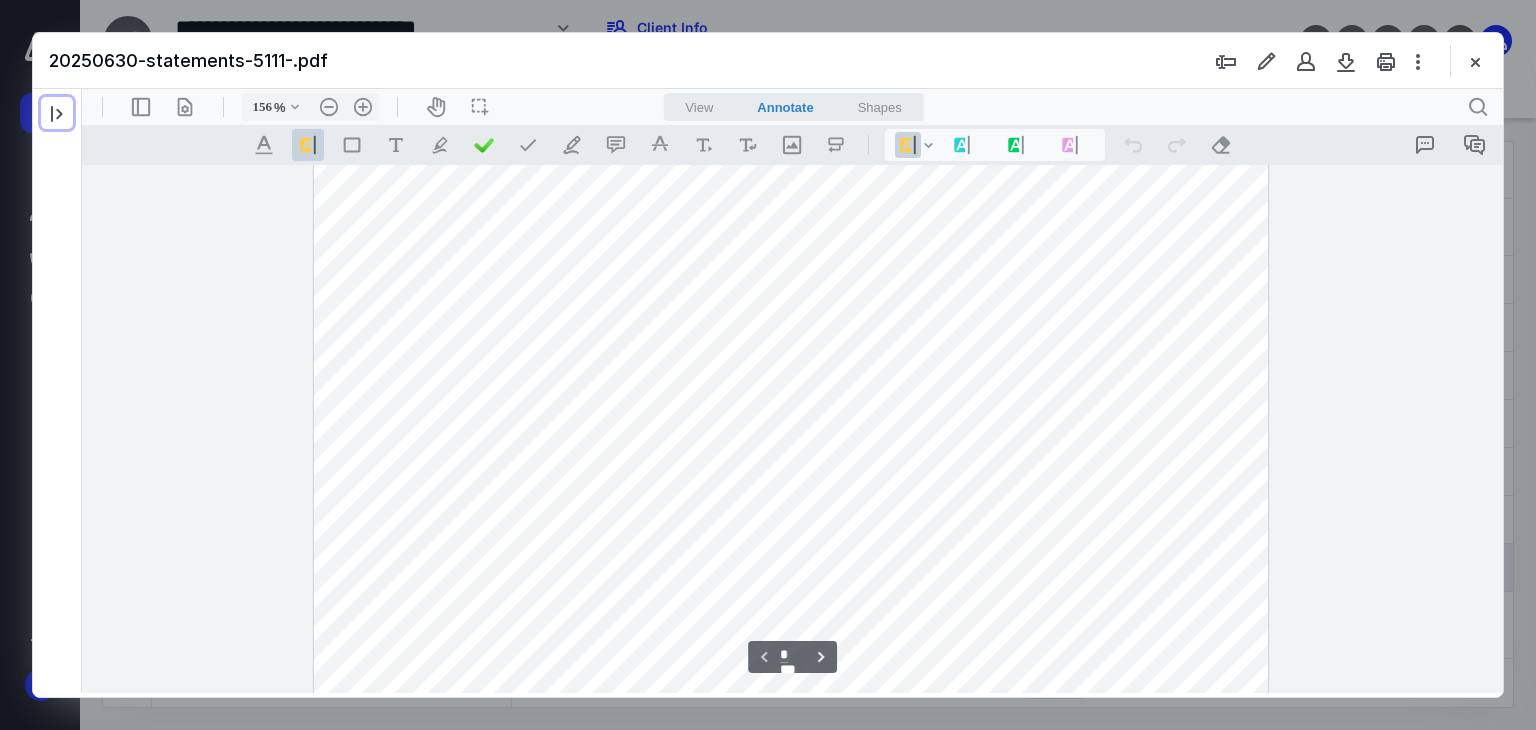 type on "206" 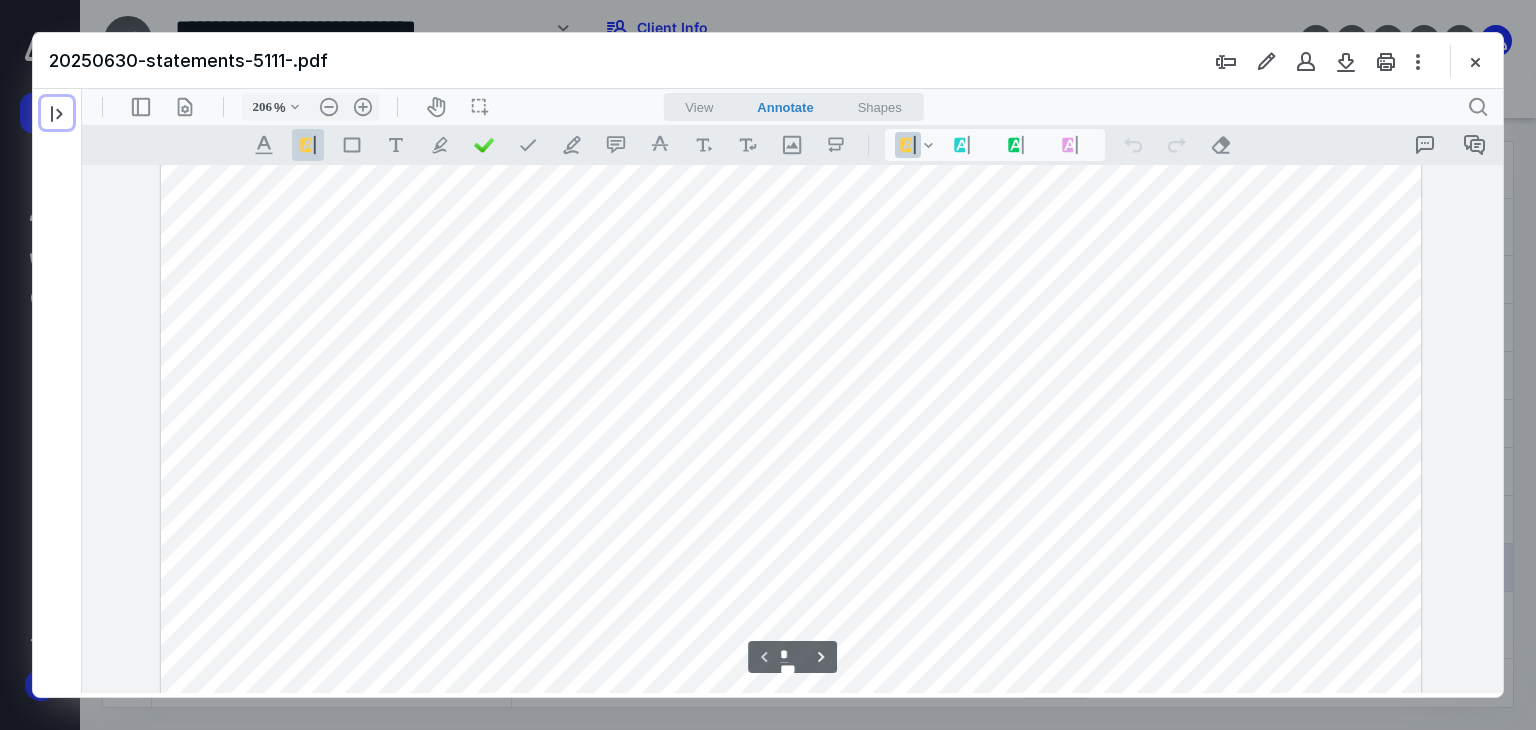 scroll, scrollTop: 517, scrollLeft: 0, axis: vertical 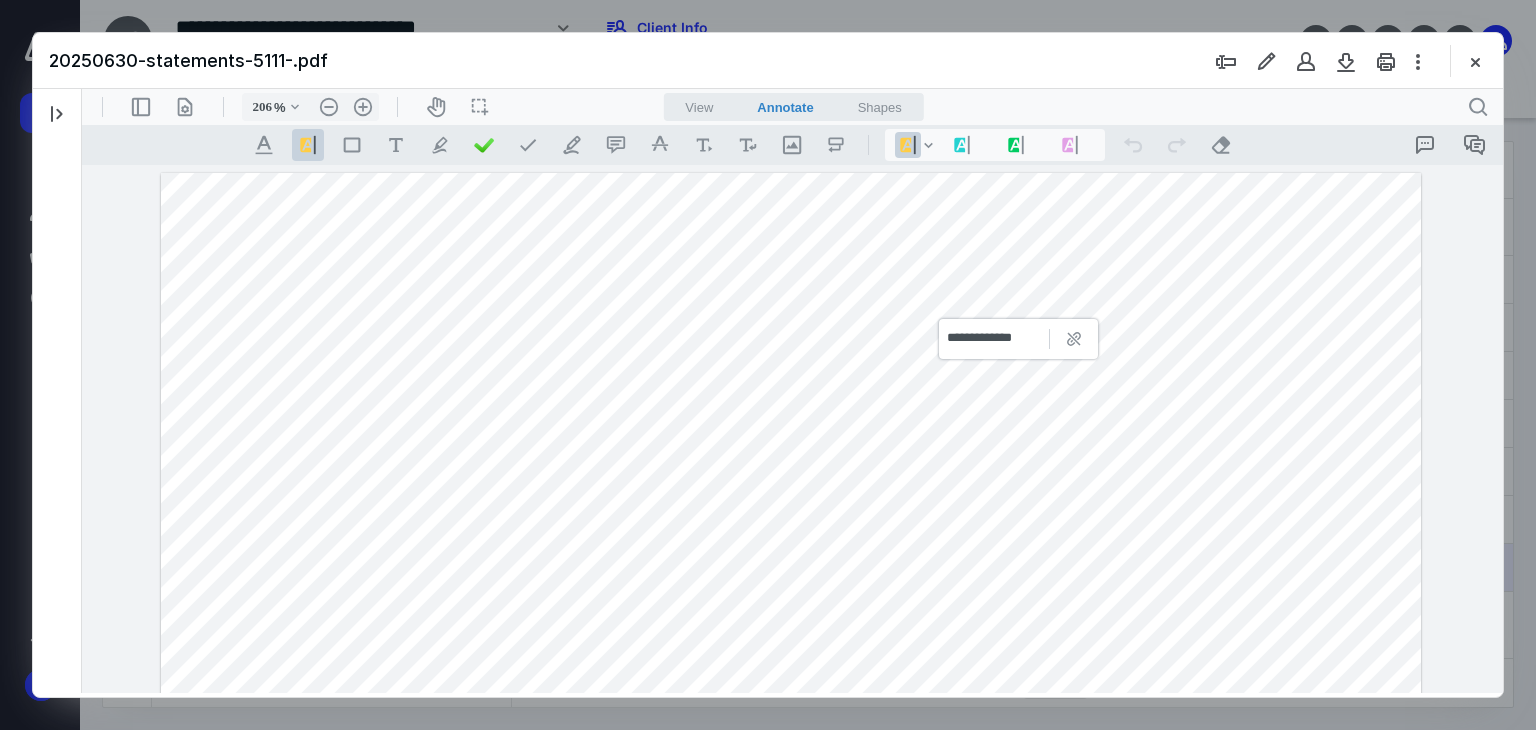 click at bounding box center [768, 365] 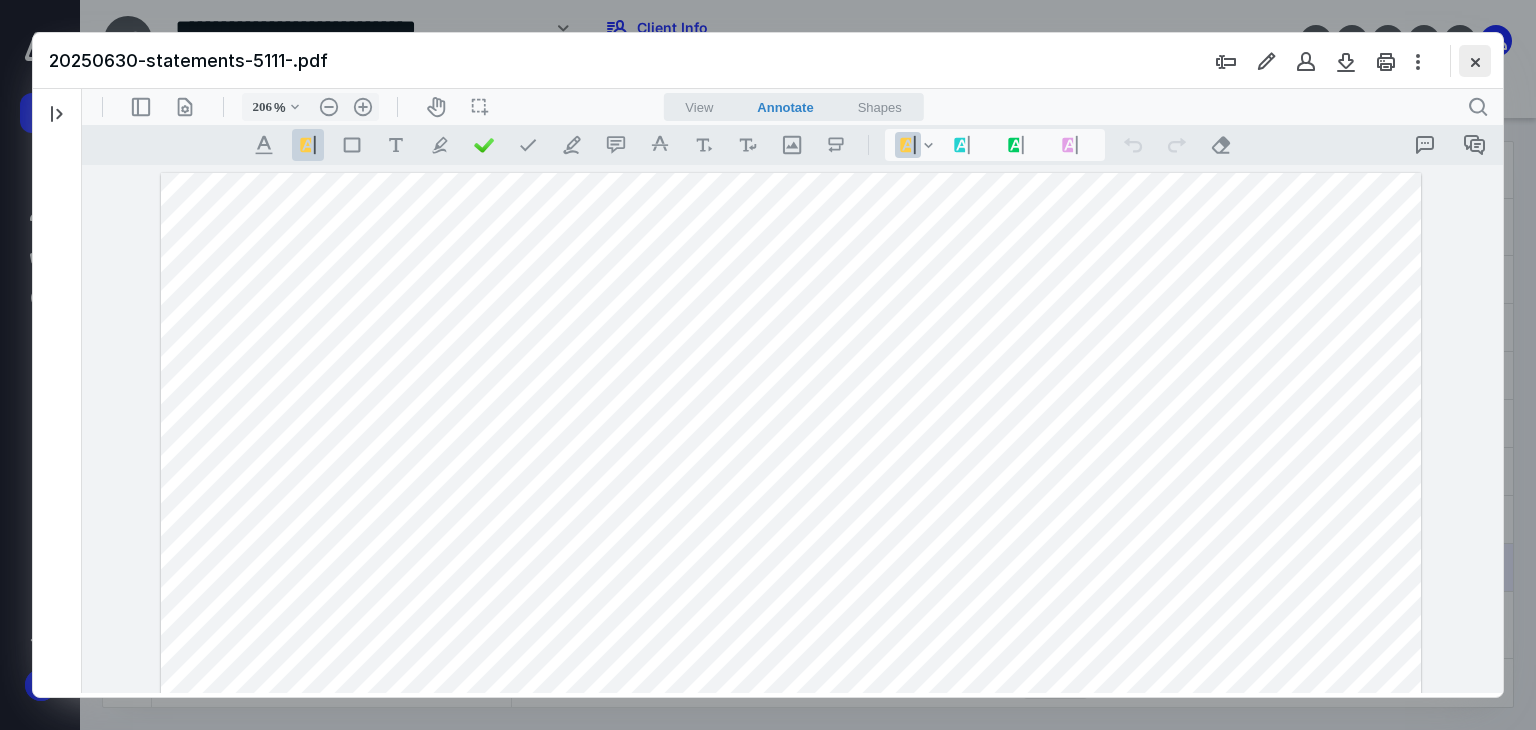 click at bounding box center (1475, 61) 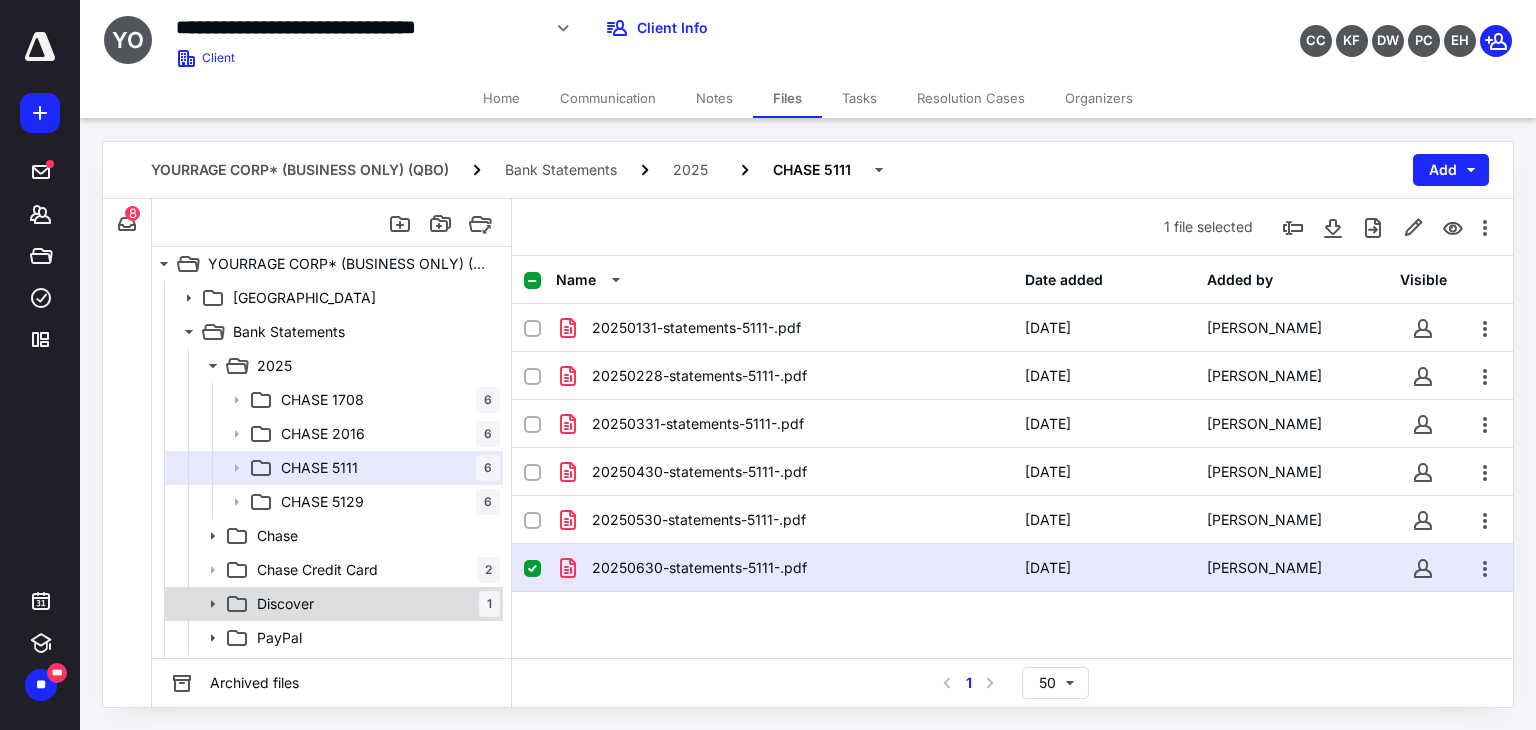 click on "Discover" at bounding box center (285, 604) 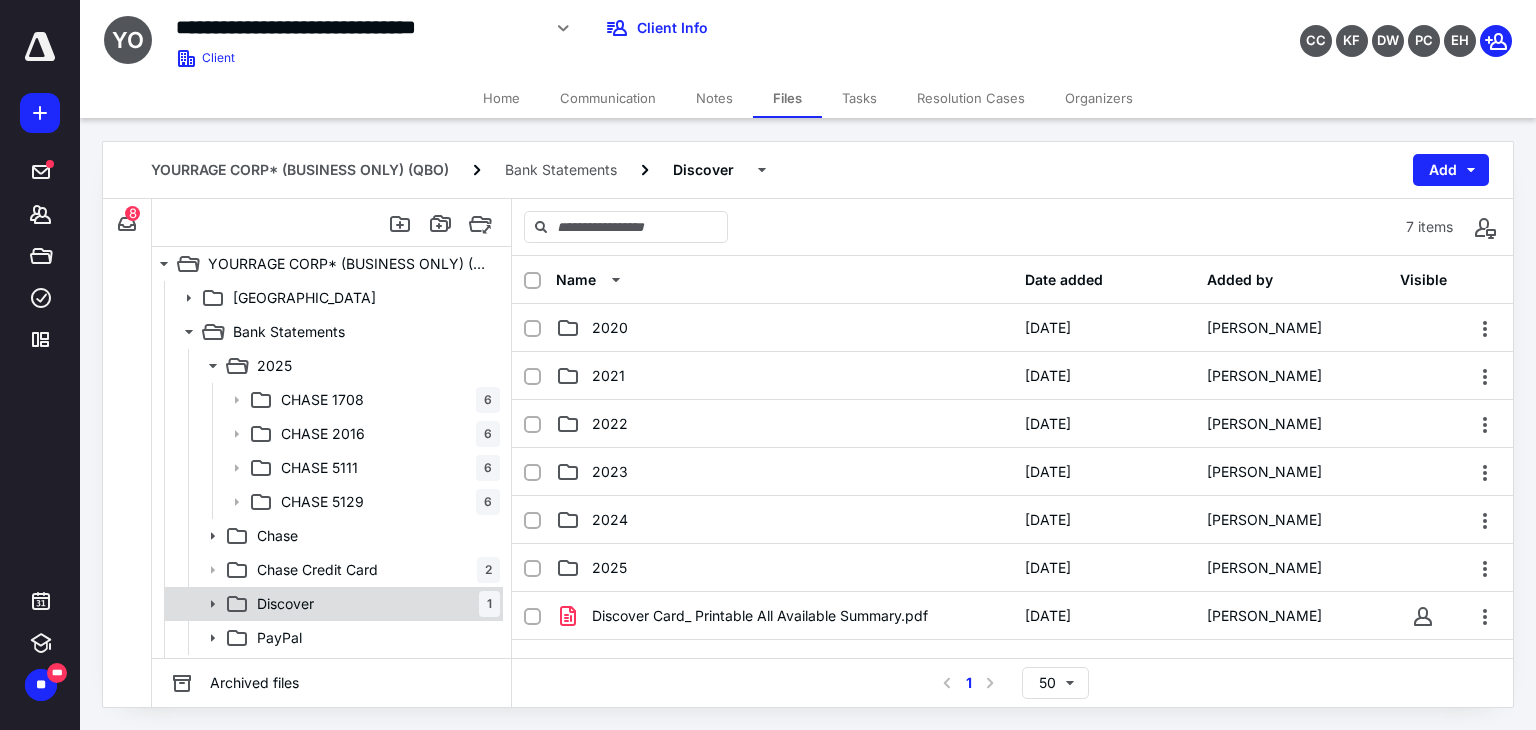 click 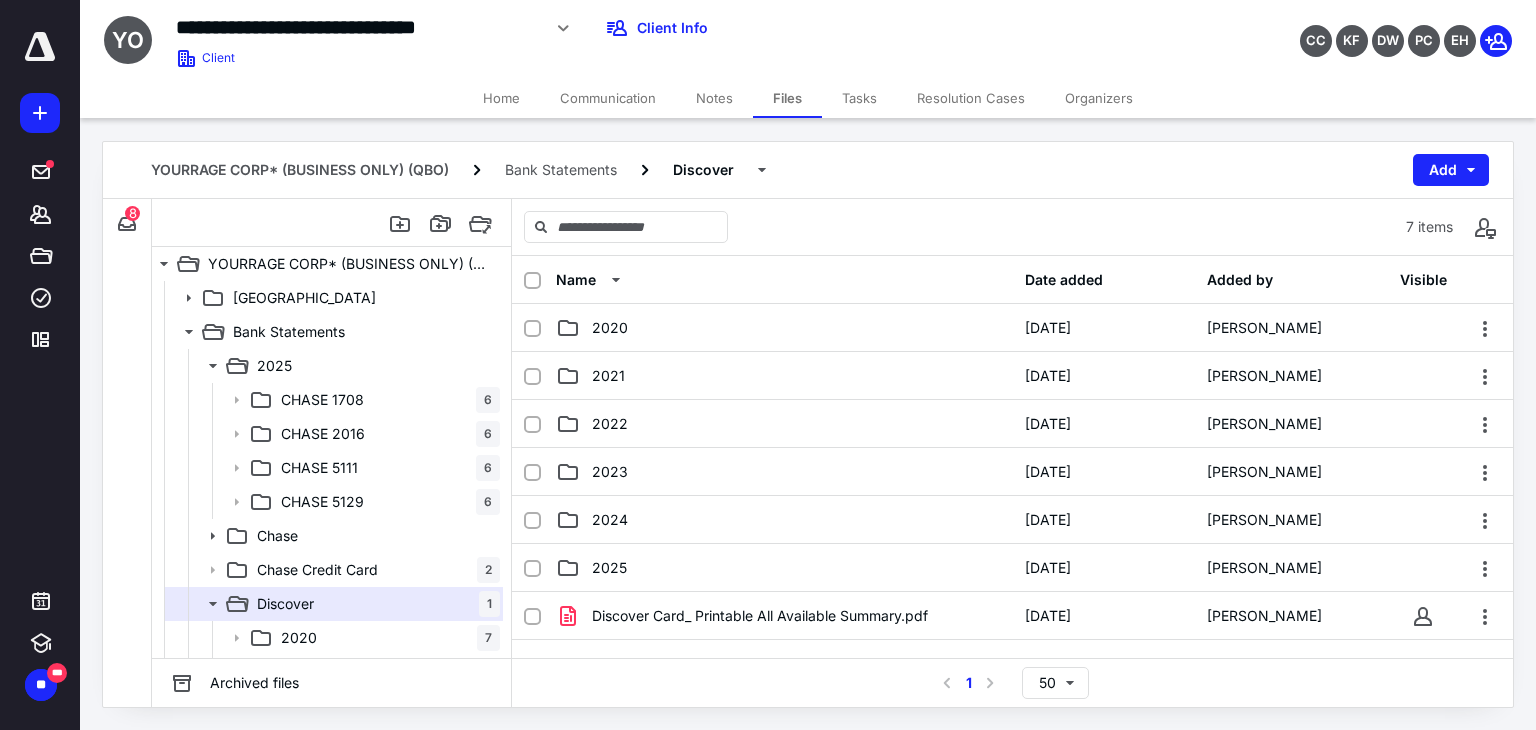 scroll, scrollTop: 300, scrollLeft: 0, axis: vertical 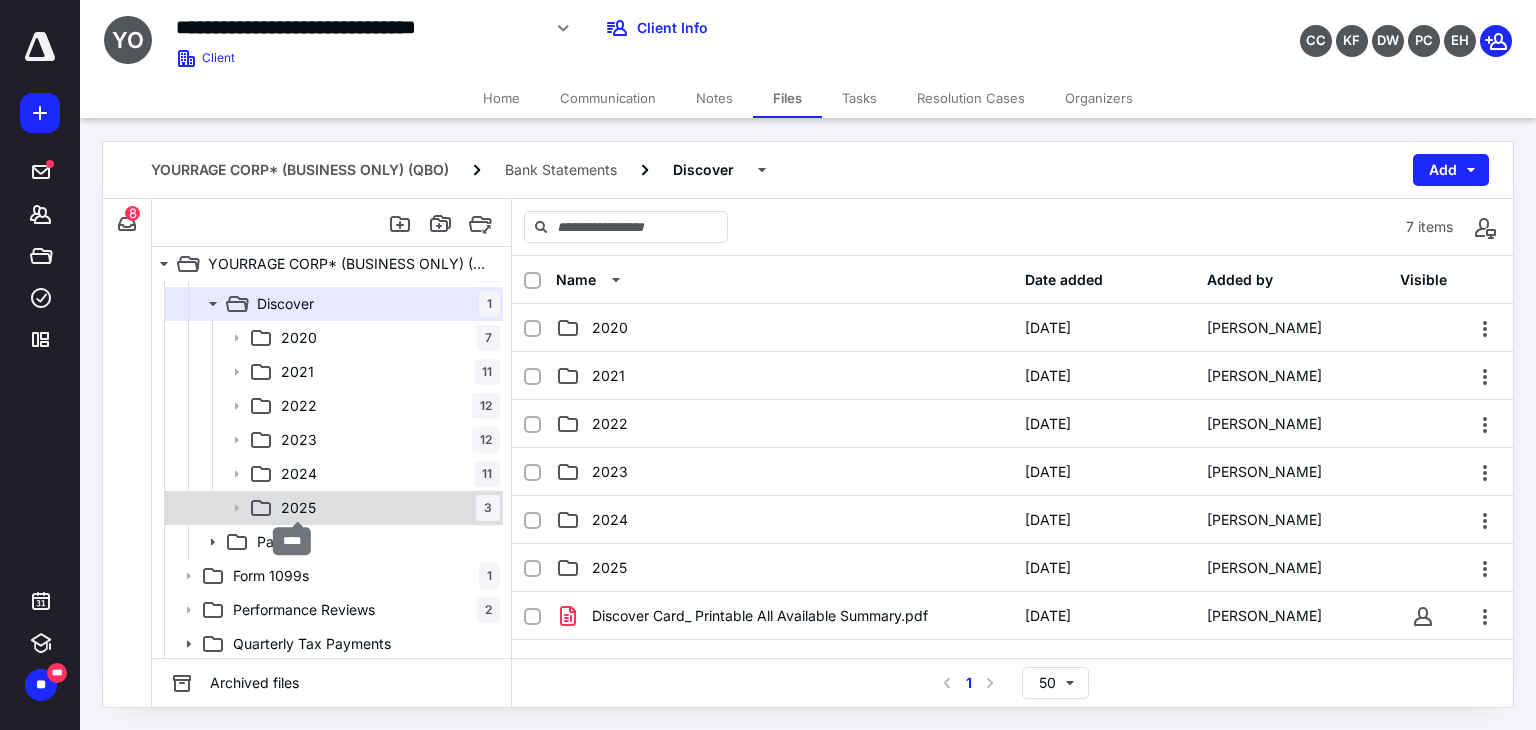 click on "2025" at bounding box center (298, 508) 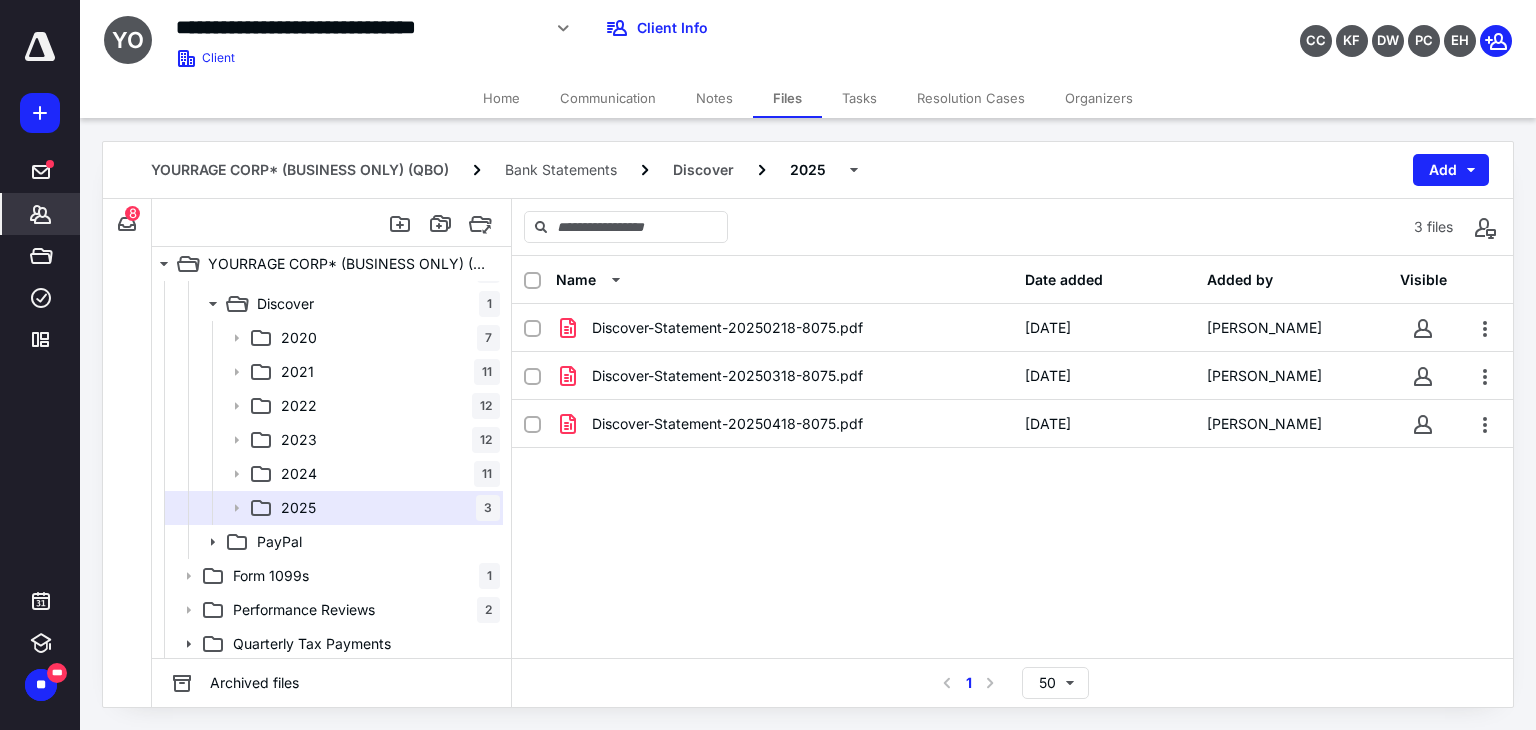 click 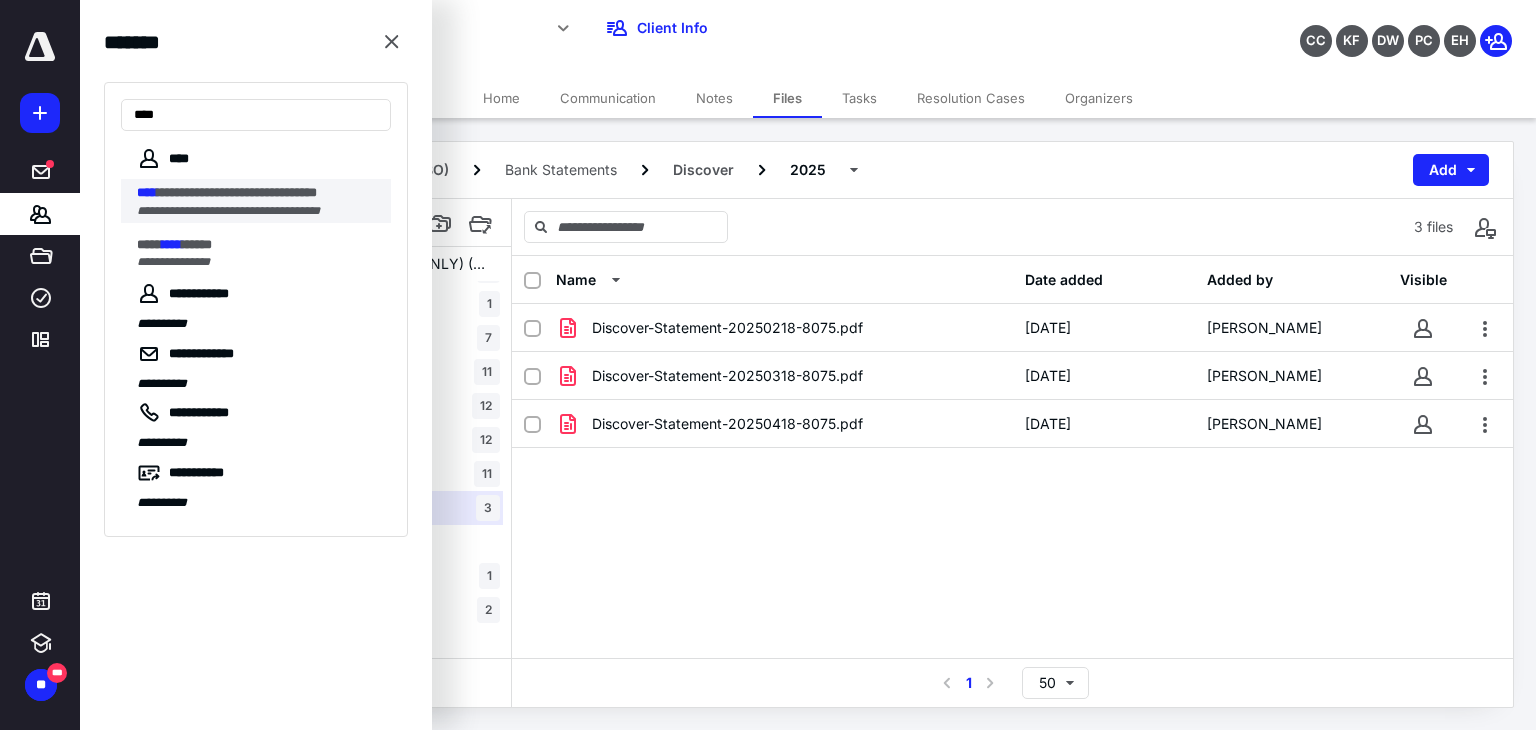 type on "****" 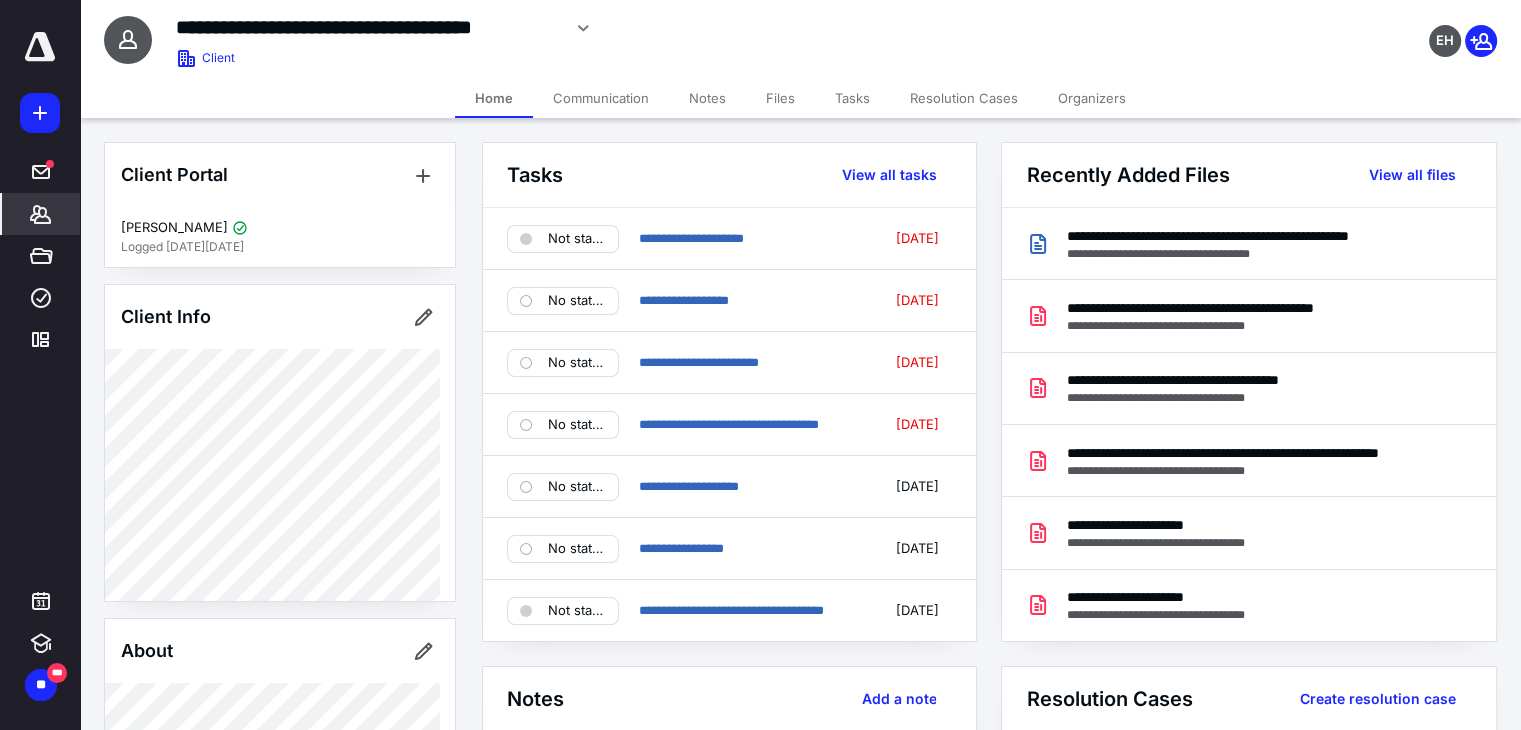 click on "Files" at bounding box center (780, 98) 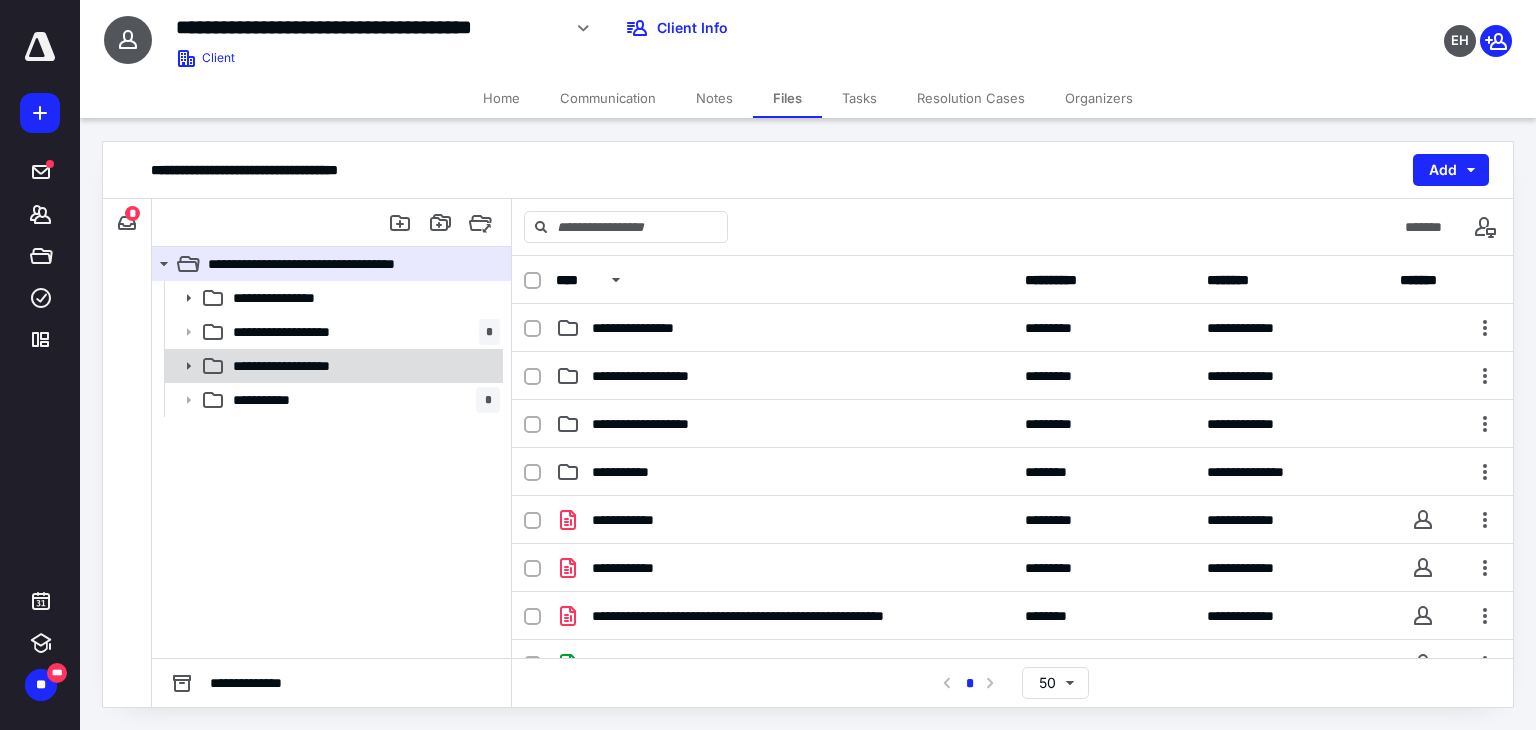 click 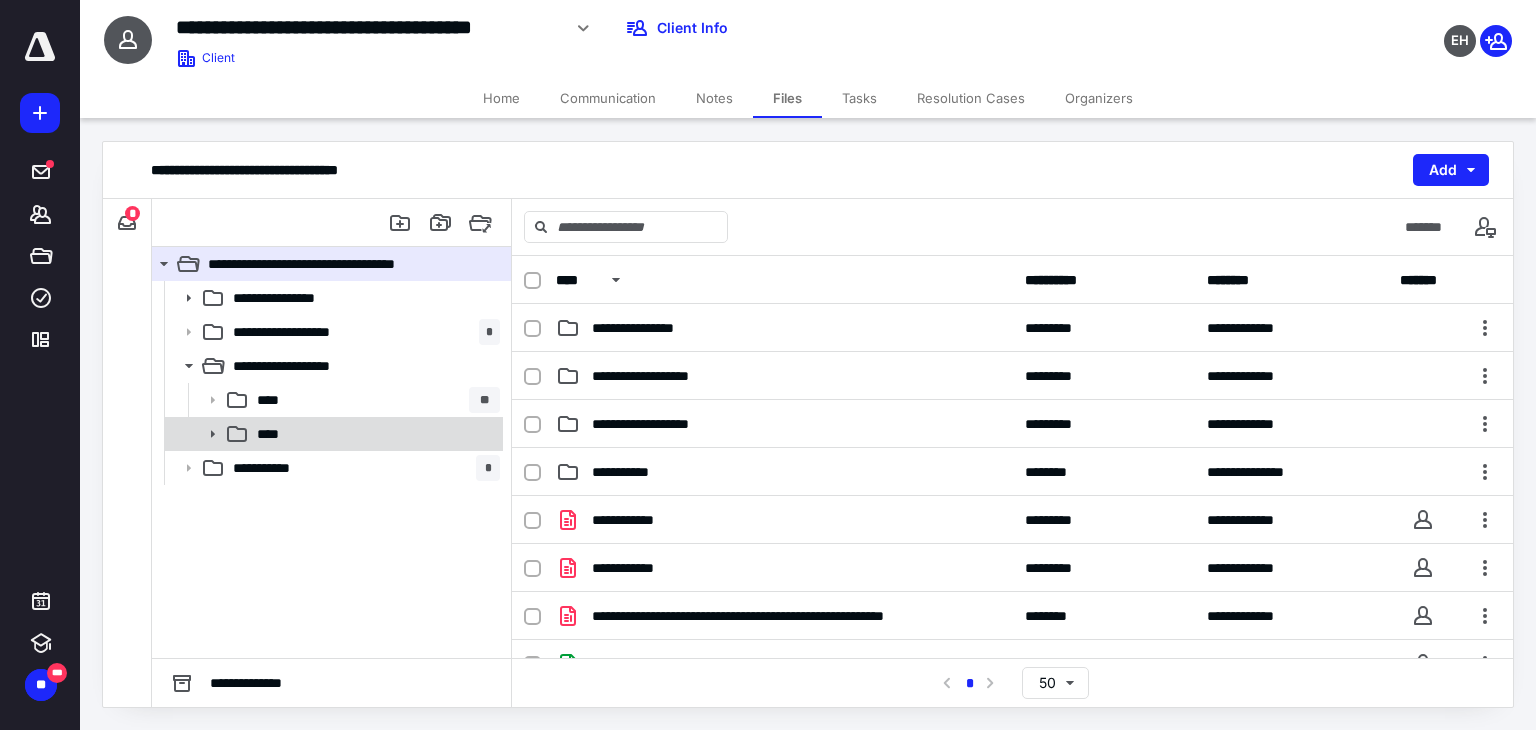 click 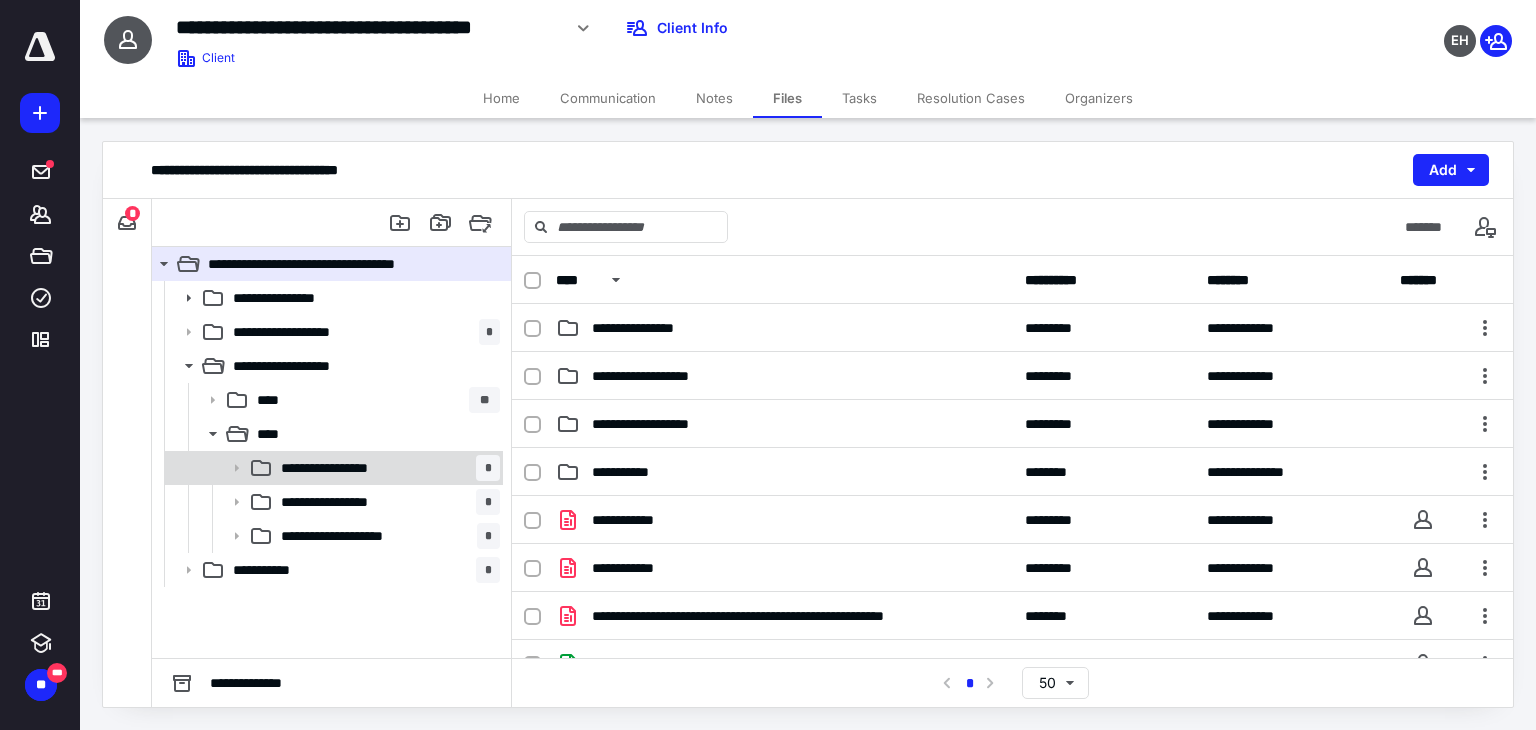 click on "**********" at bounding box center [386, 468] 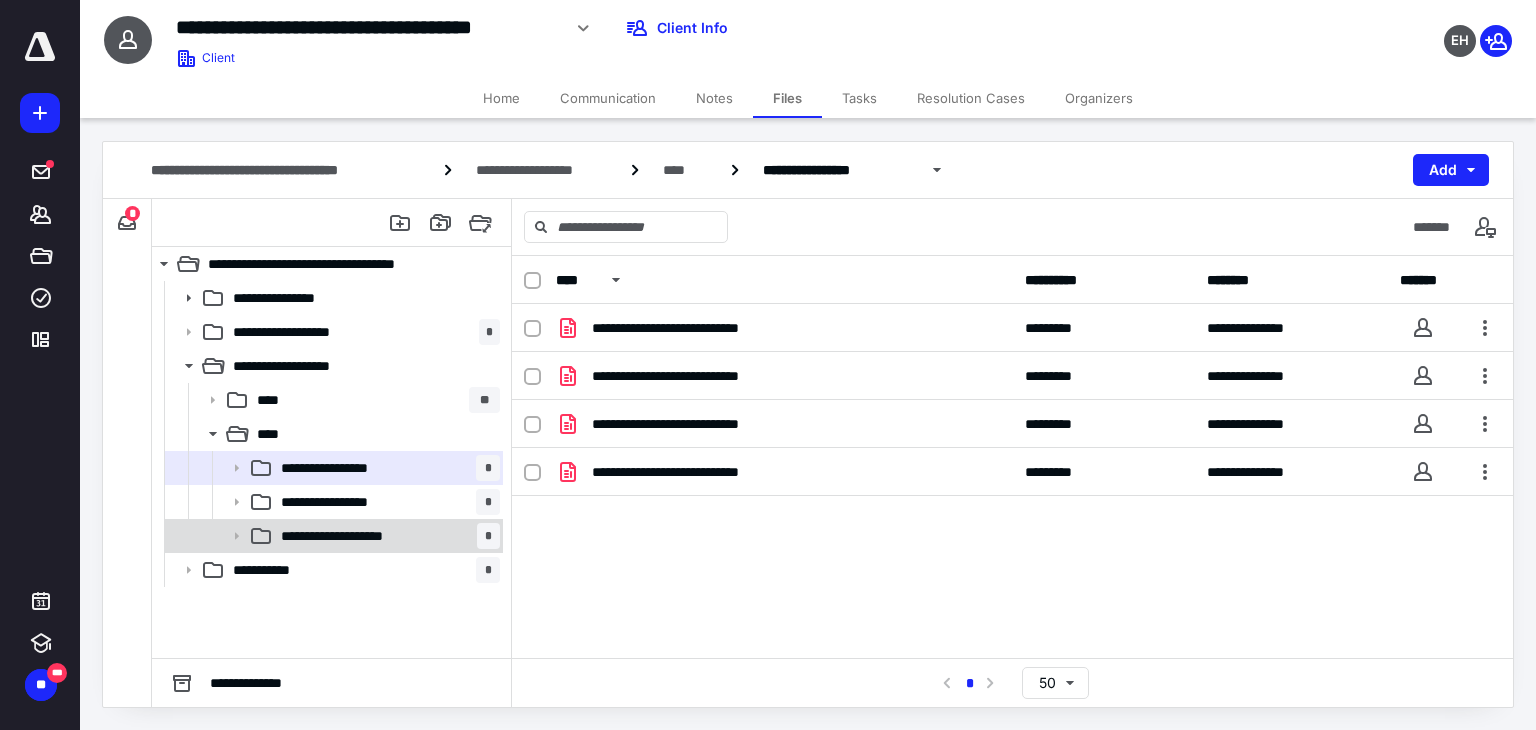 click on "**********" at bounding box center (386, 536) 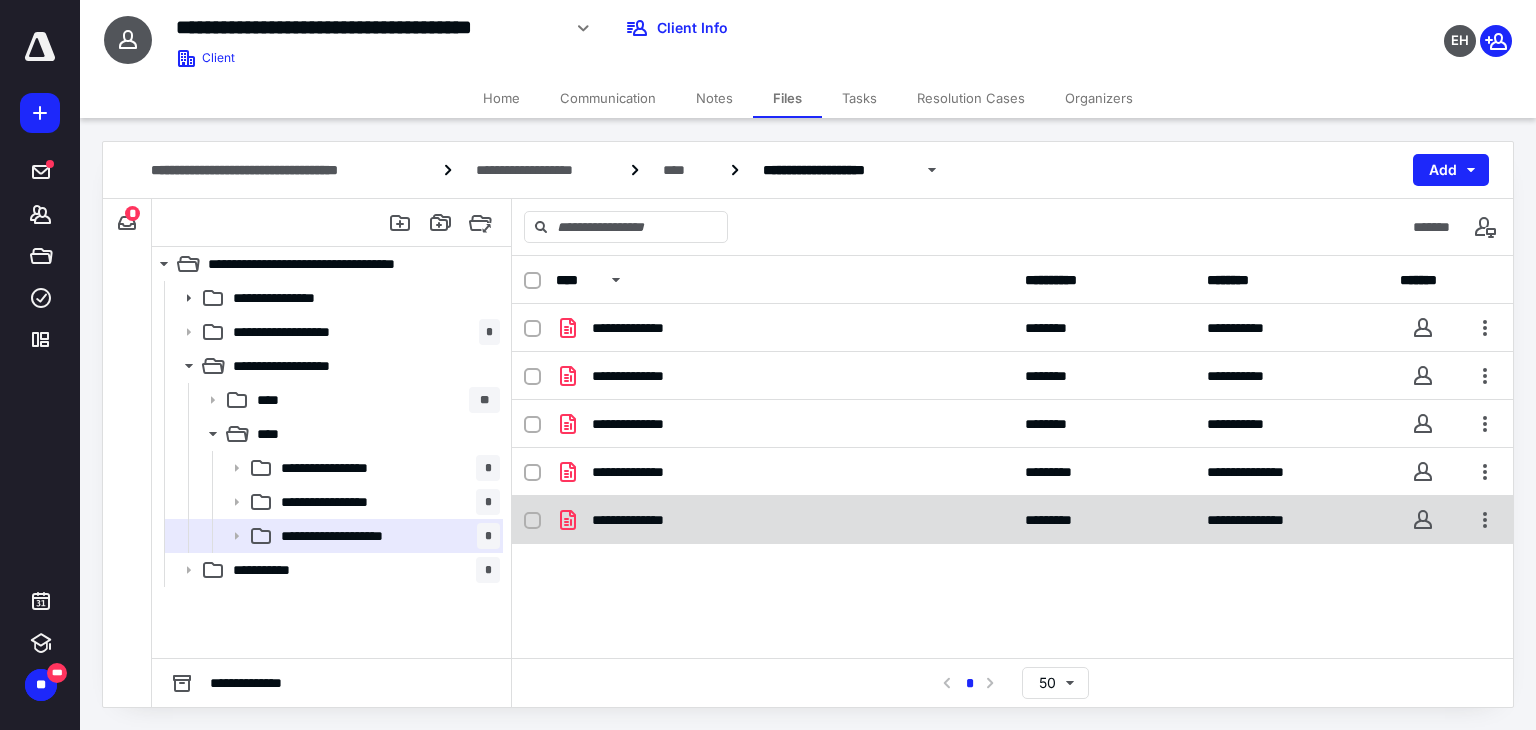 click on "**********" at bounding box center (645, 520) 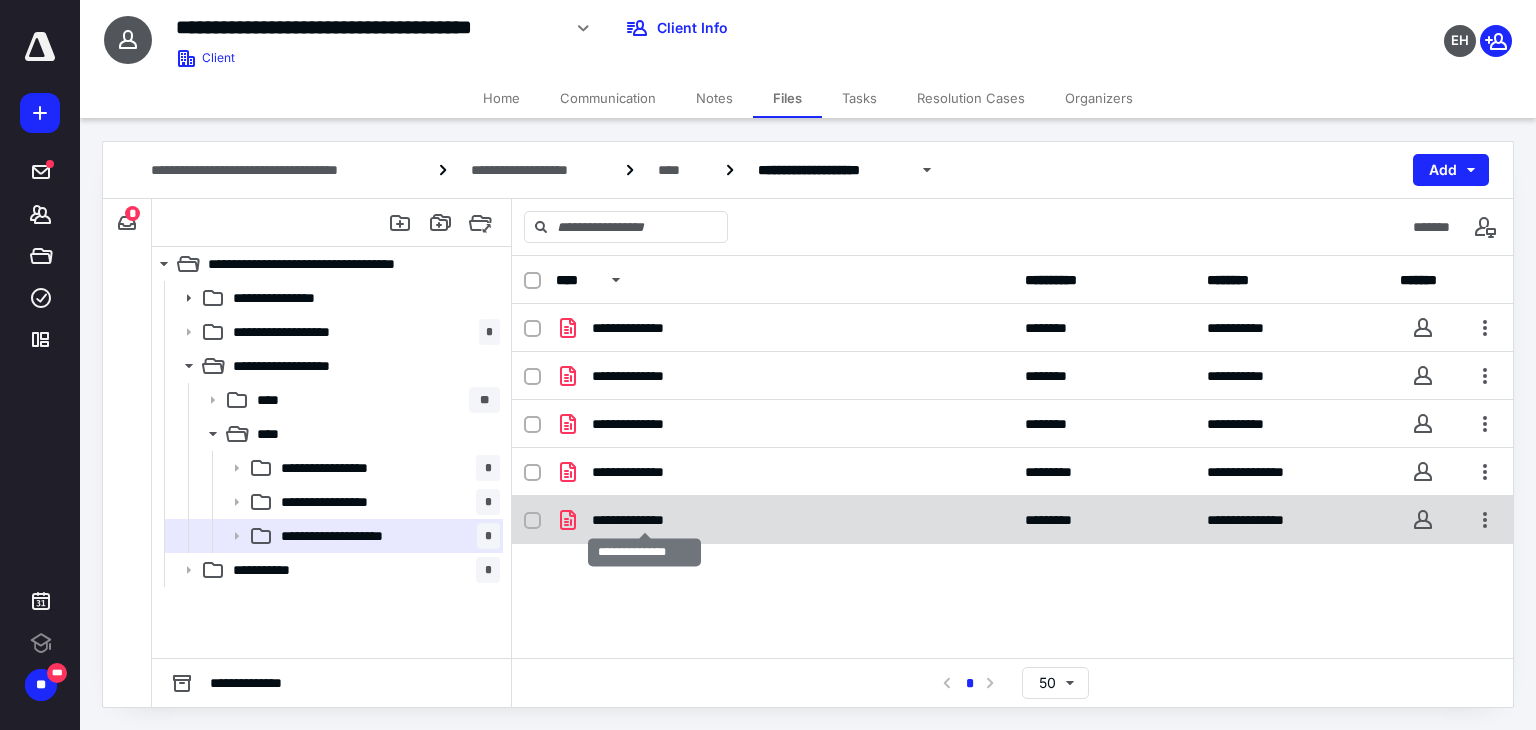 scroll, scrollTop: 0, scrollLeft: 0, axis: both 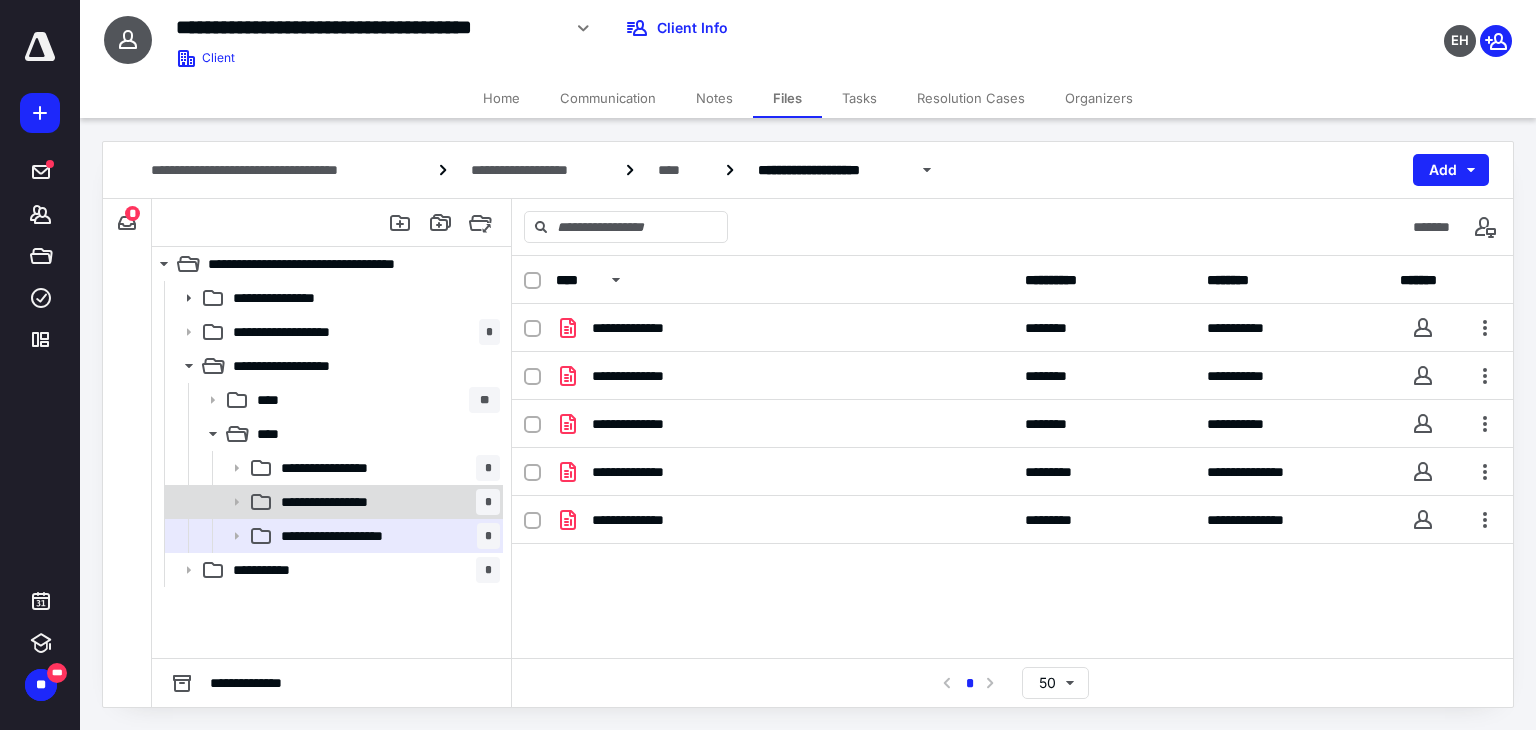 click on "**********" at bounding box center (386, 502) 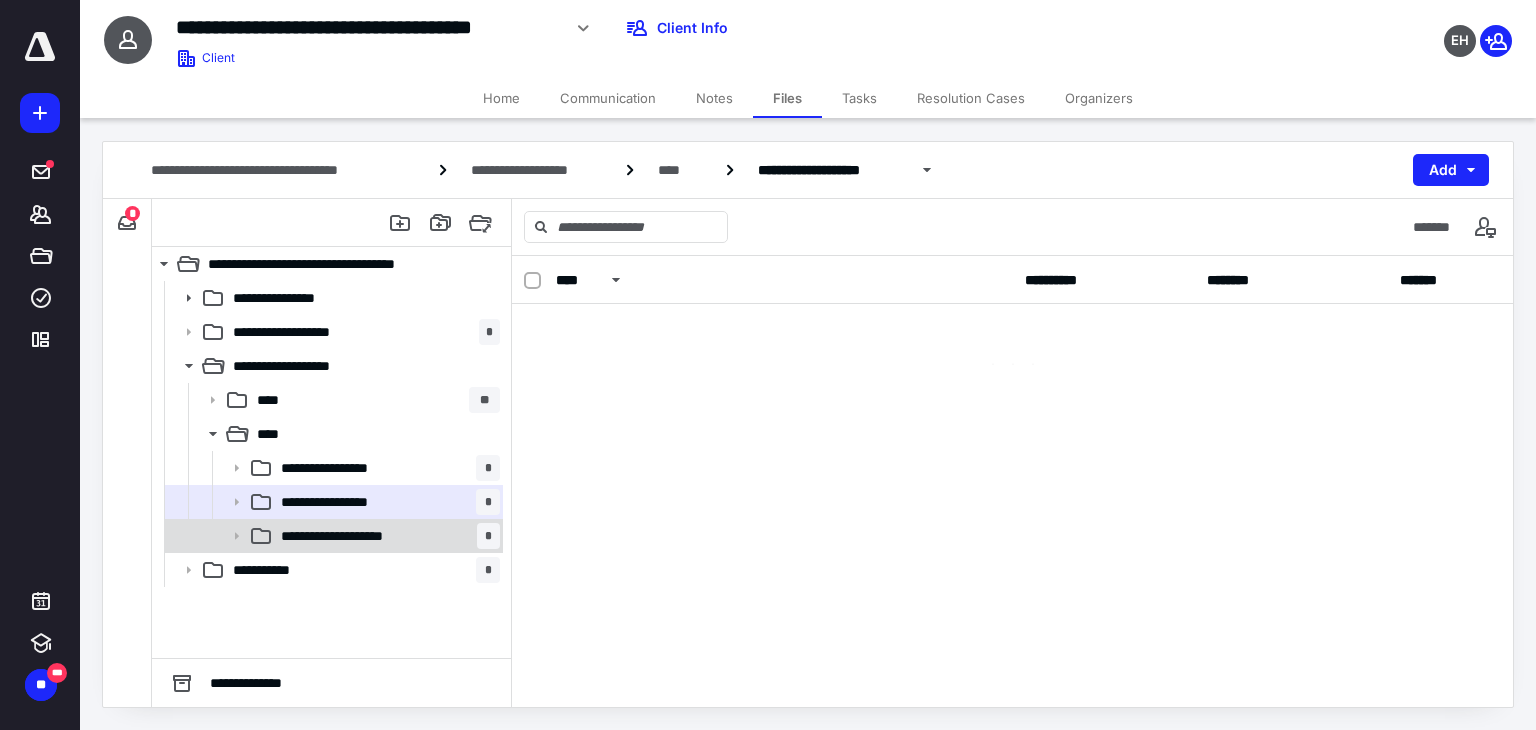 click on "**********" at bounding box center (386, 536) 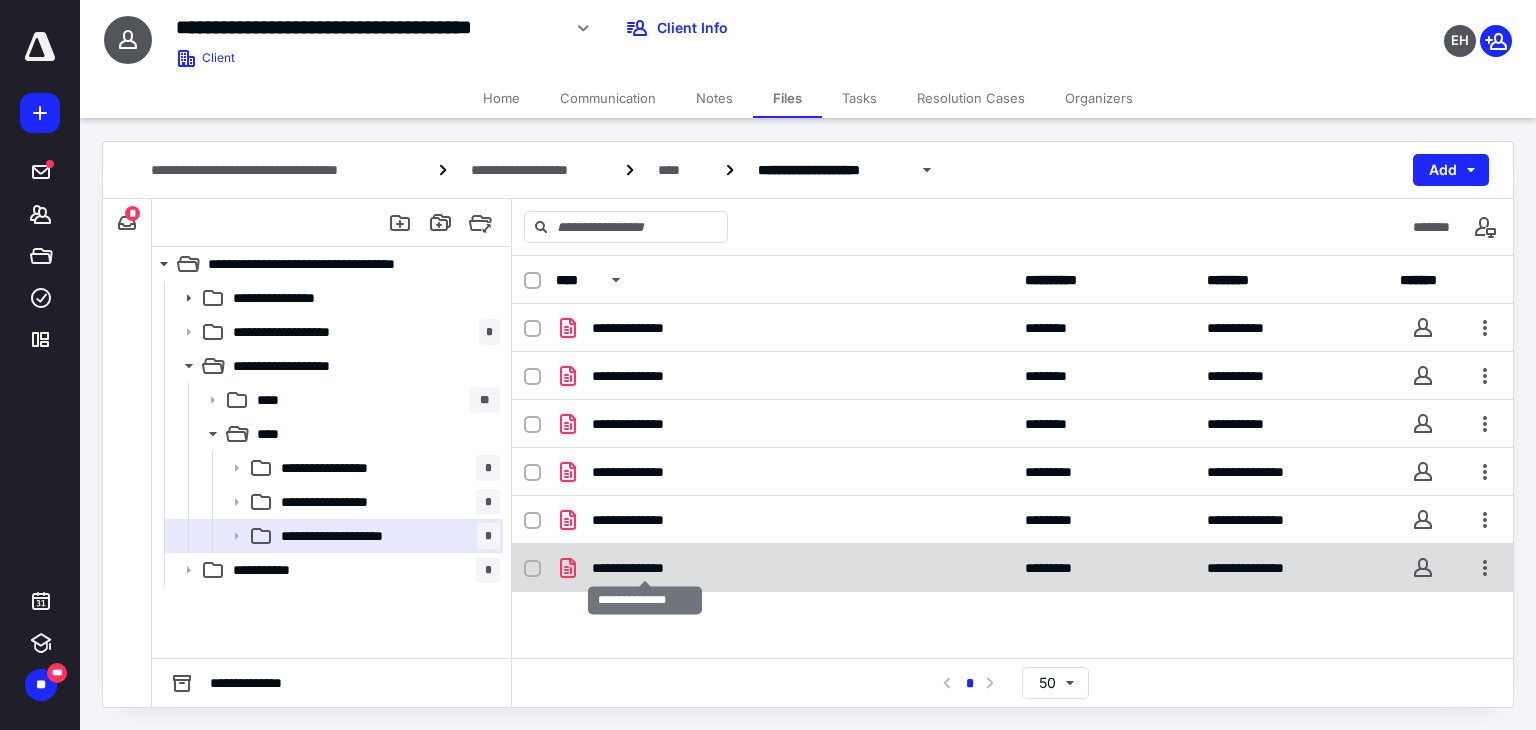 click on "**********" at bounding box center (645, 568) 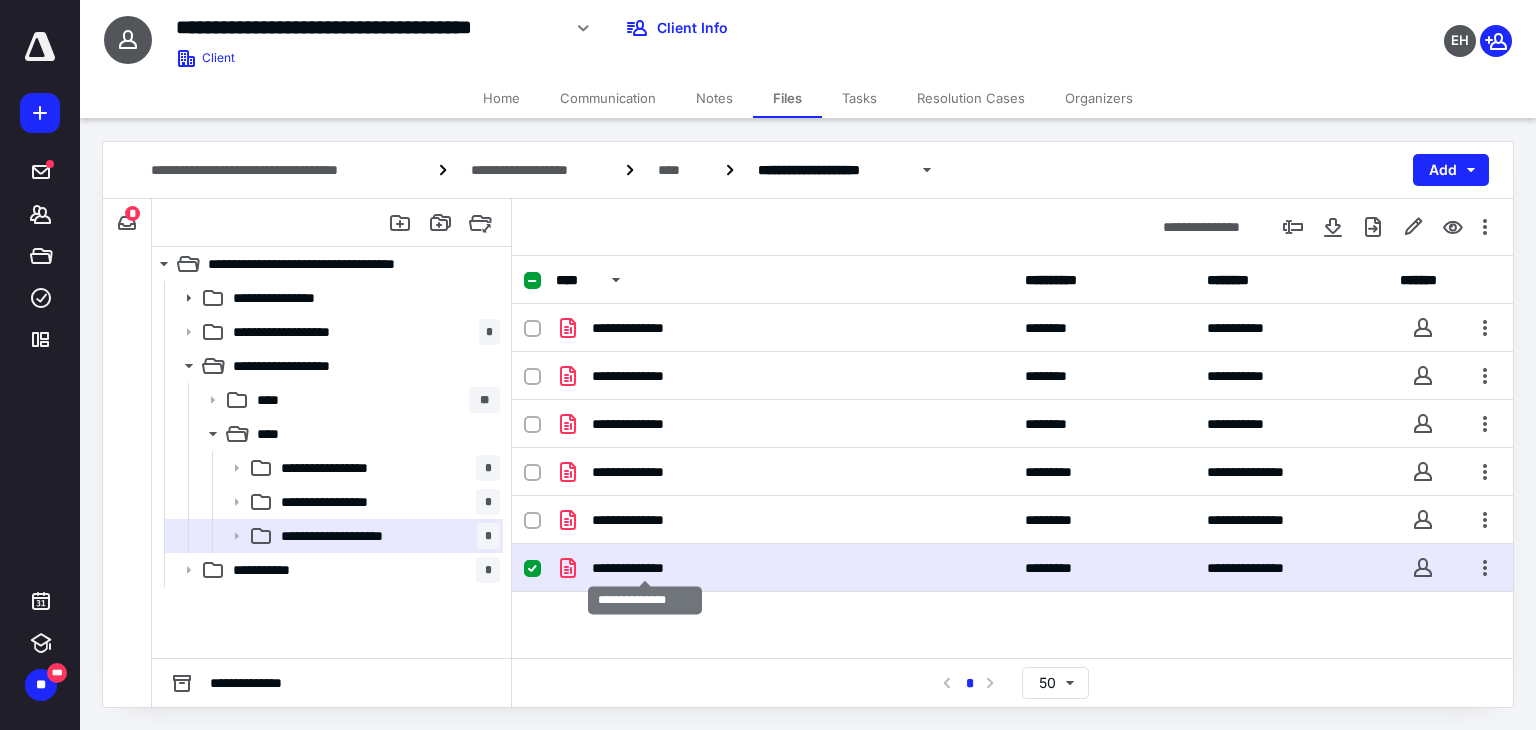 click on "**********" at bounding box center (645, 568) 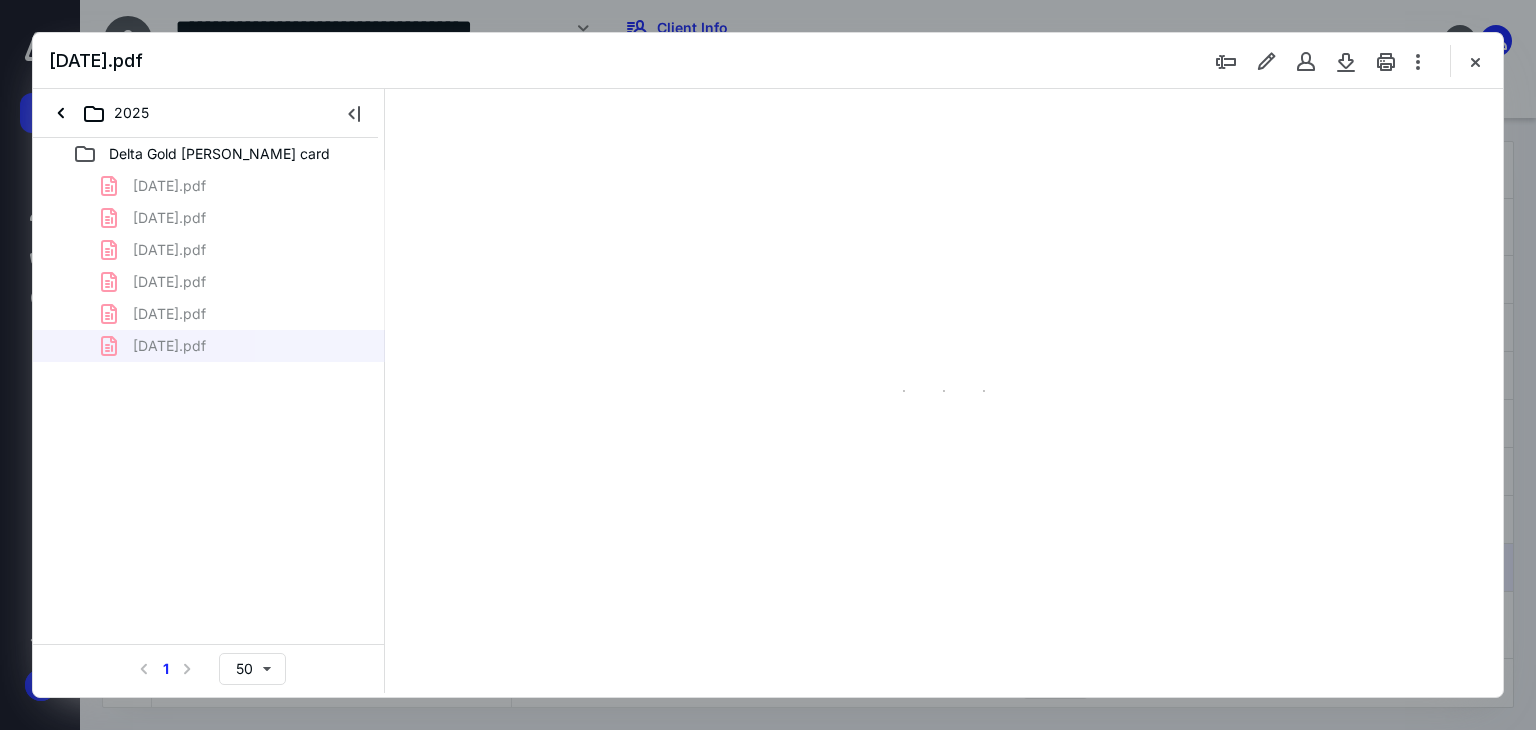 click at bounding box center (354, 113) 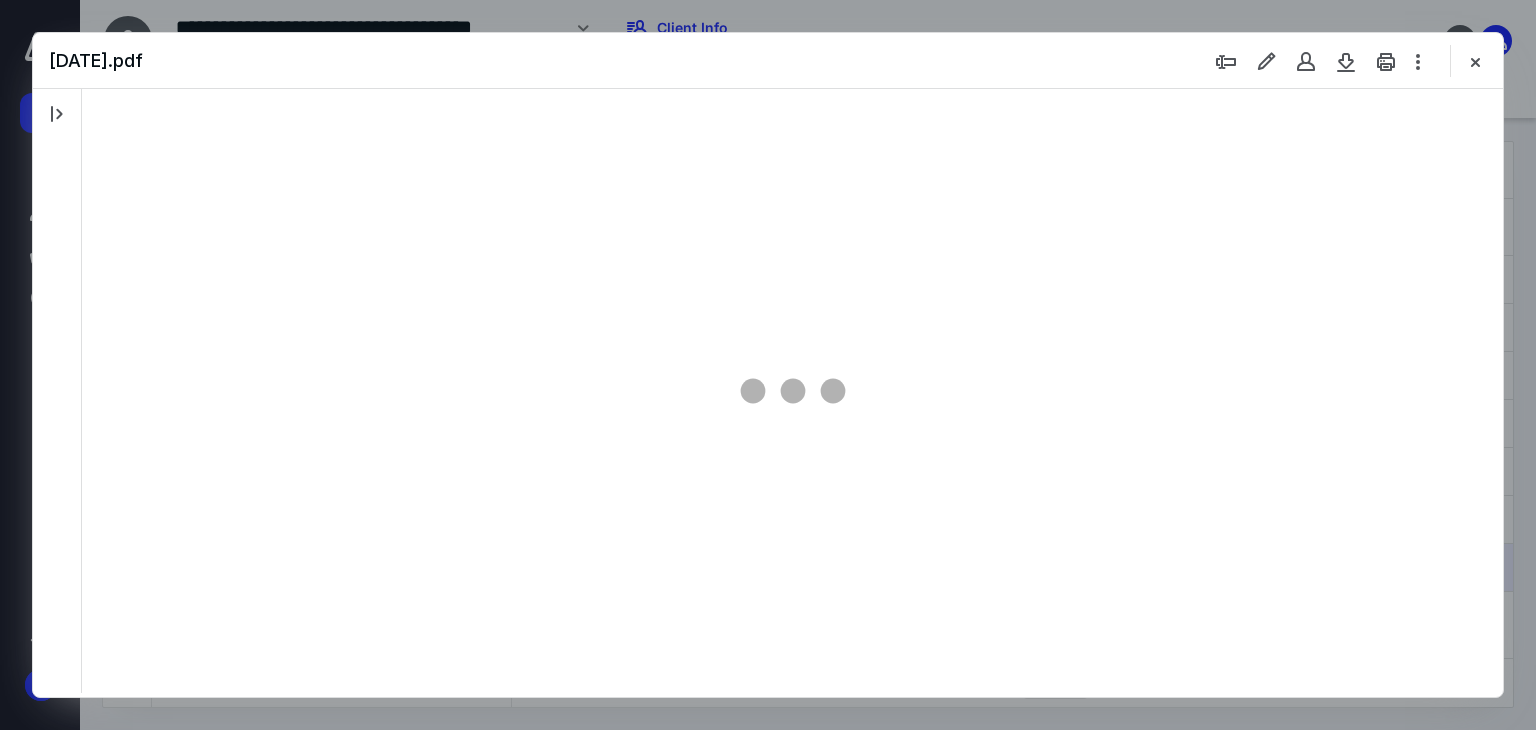 scroll, scrollTop: 0, scrollLeft: 0, axis: both 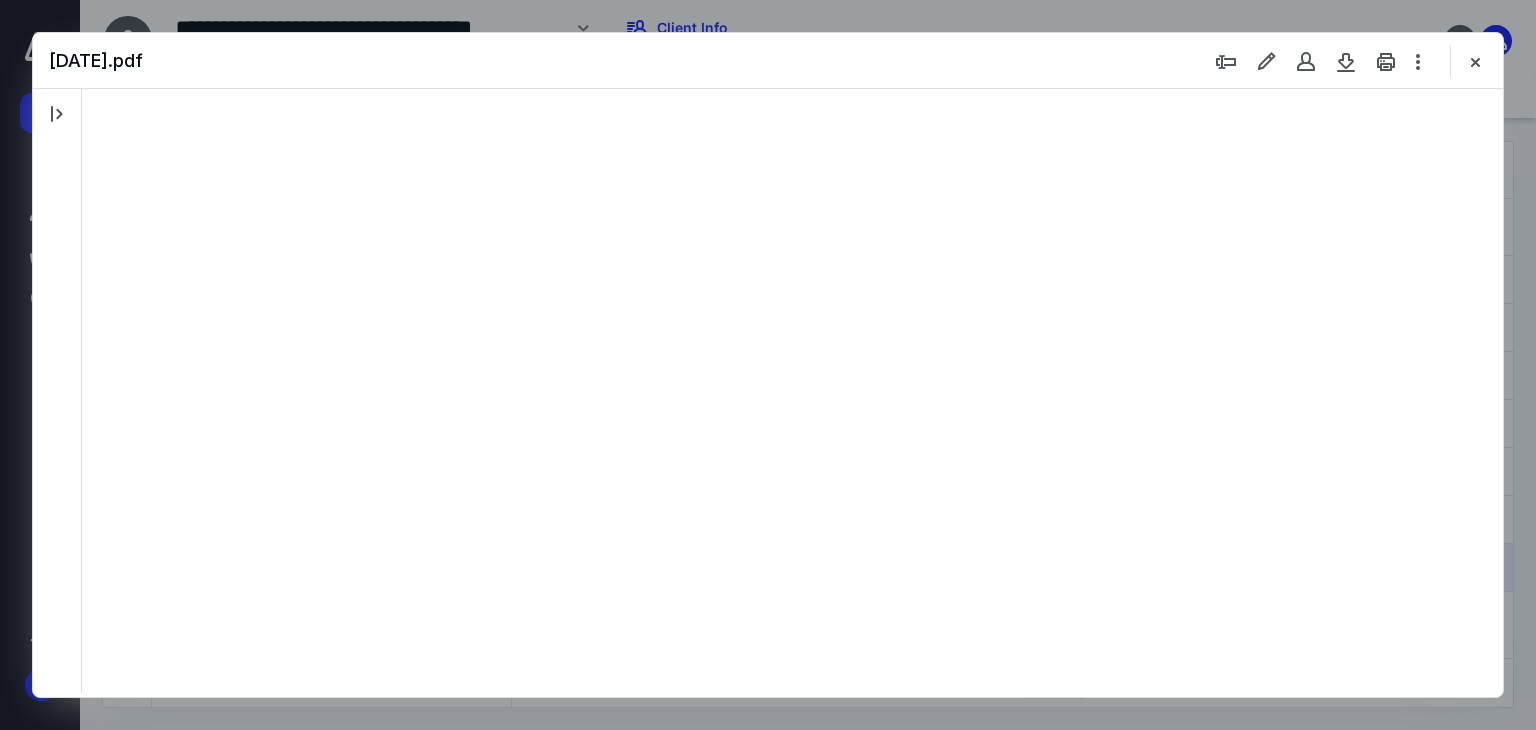 type 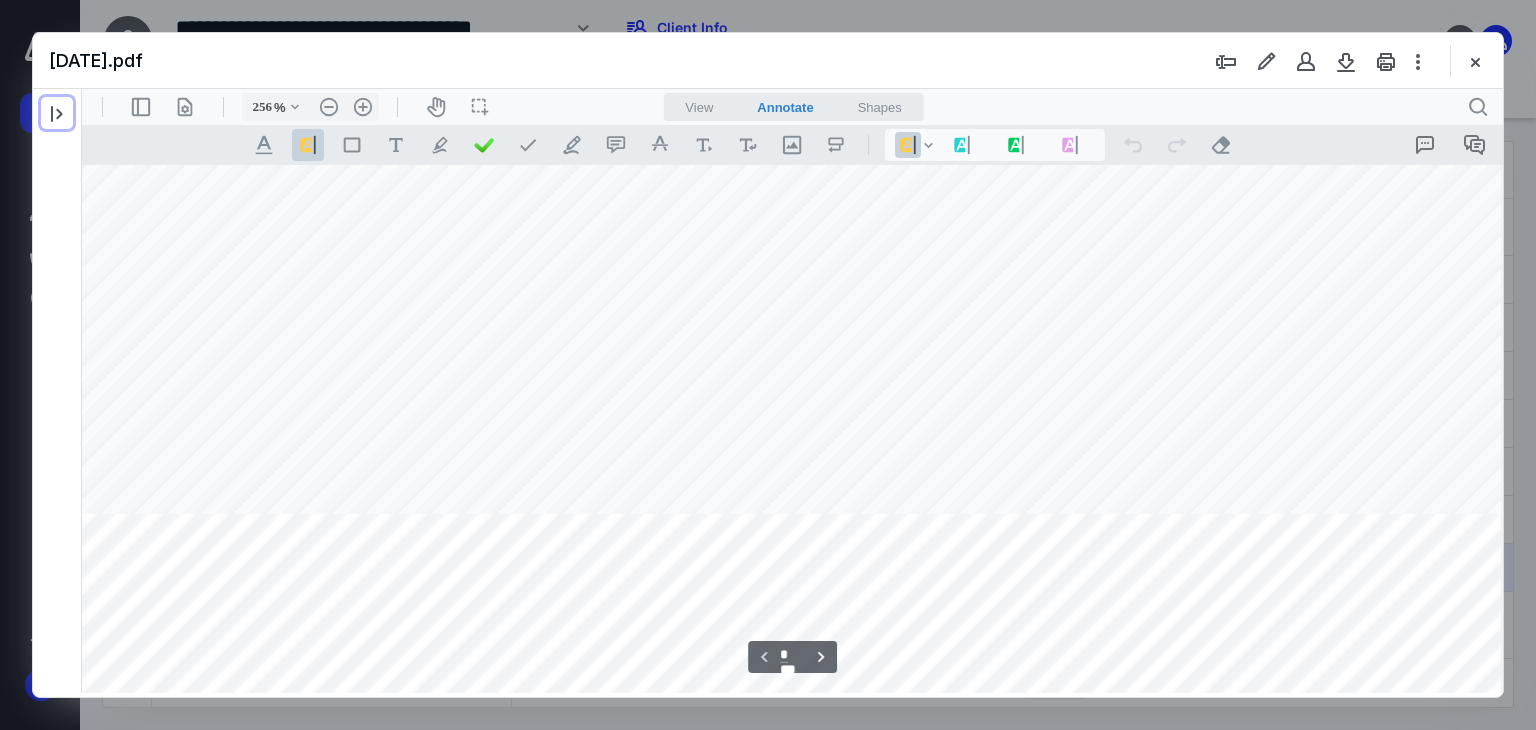 scroll, scrollTop: 80, scrollLeft: 126, axis: both 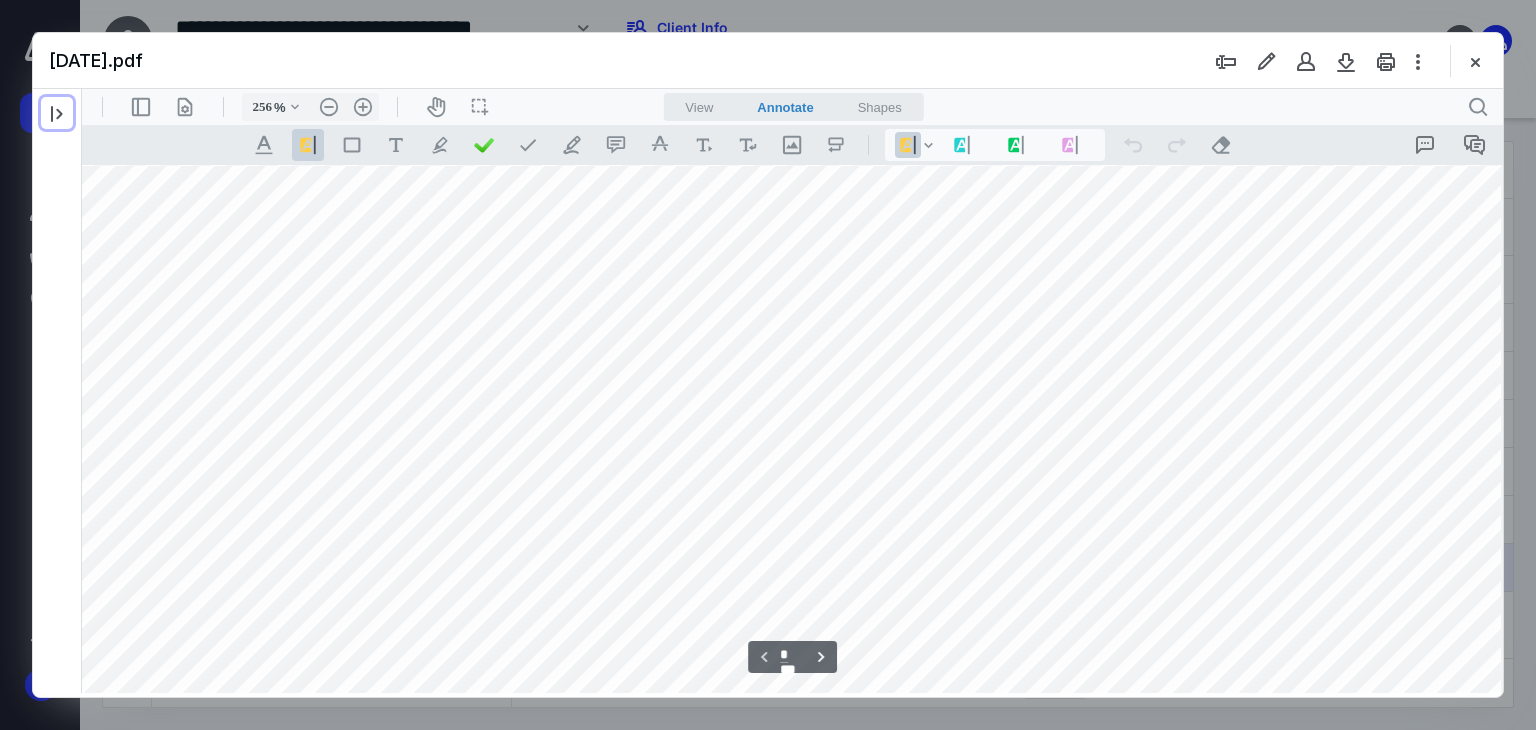 type on "156" 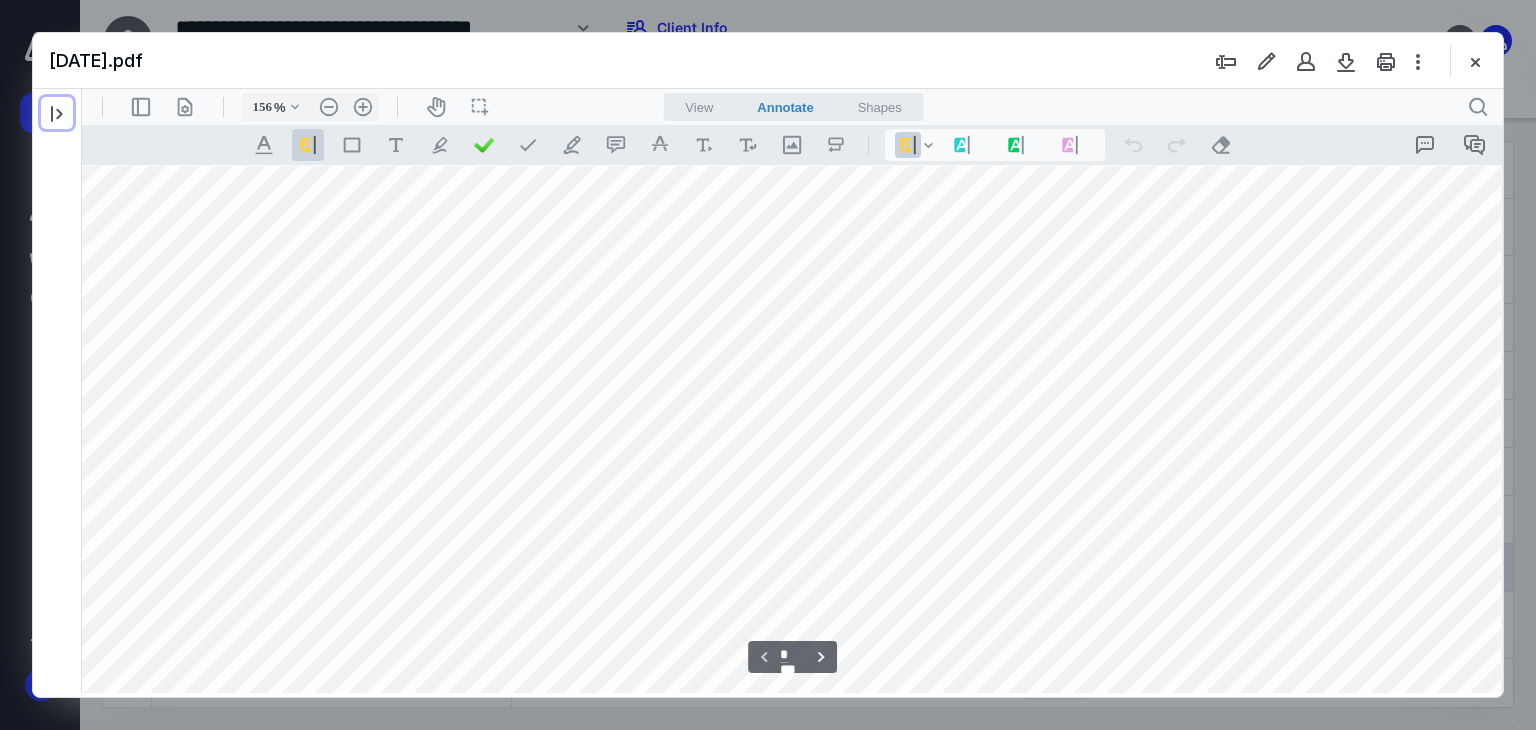 scroll, scrollTop: 0, scrollLeft: 0, axis: both 